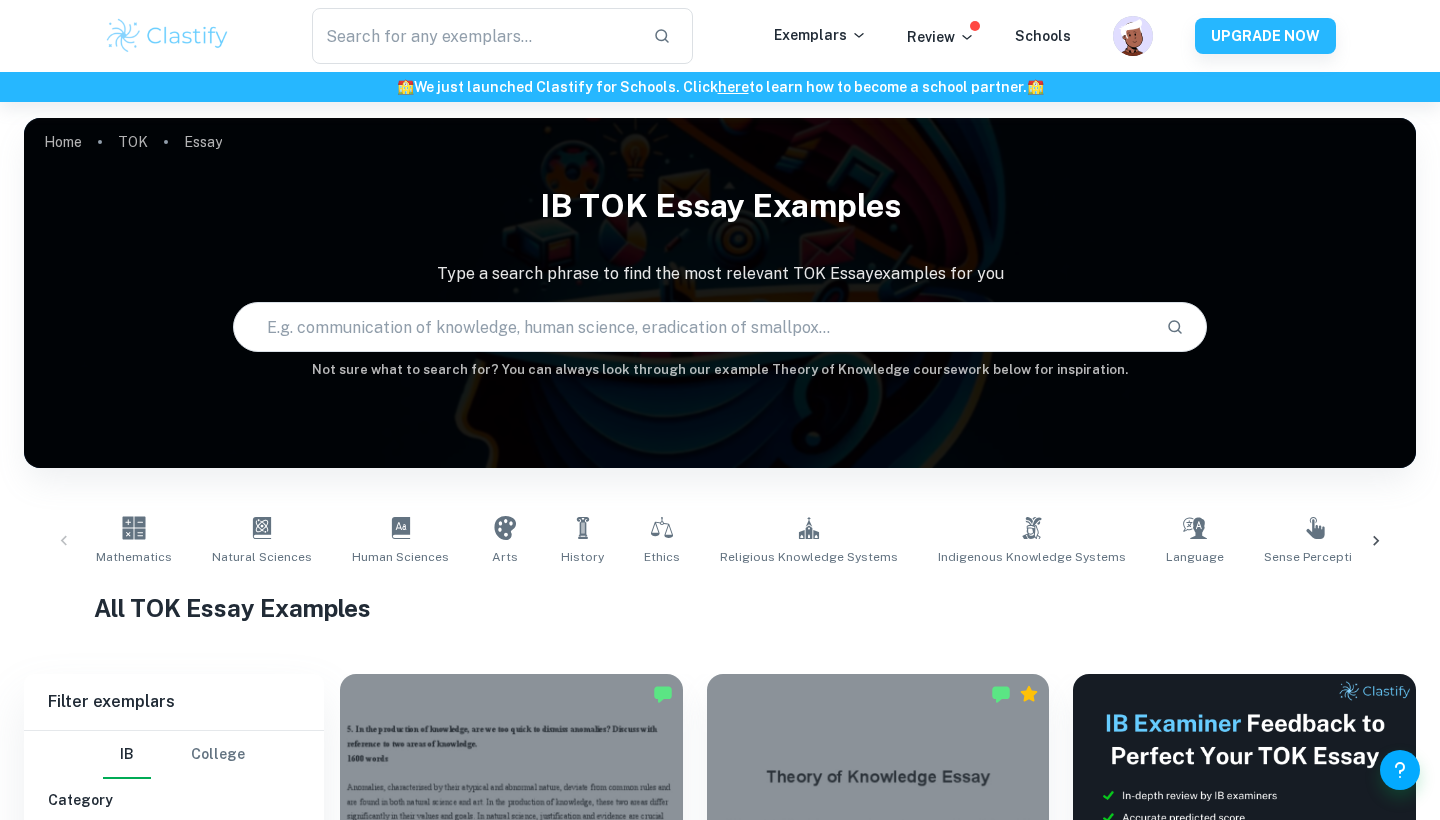 scroll, scrollTop: 598, scrollLeft: 0, axis: vertical 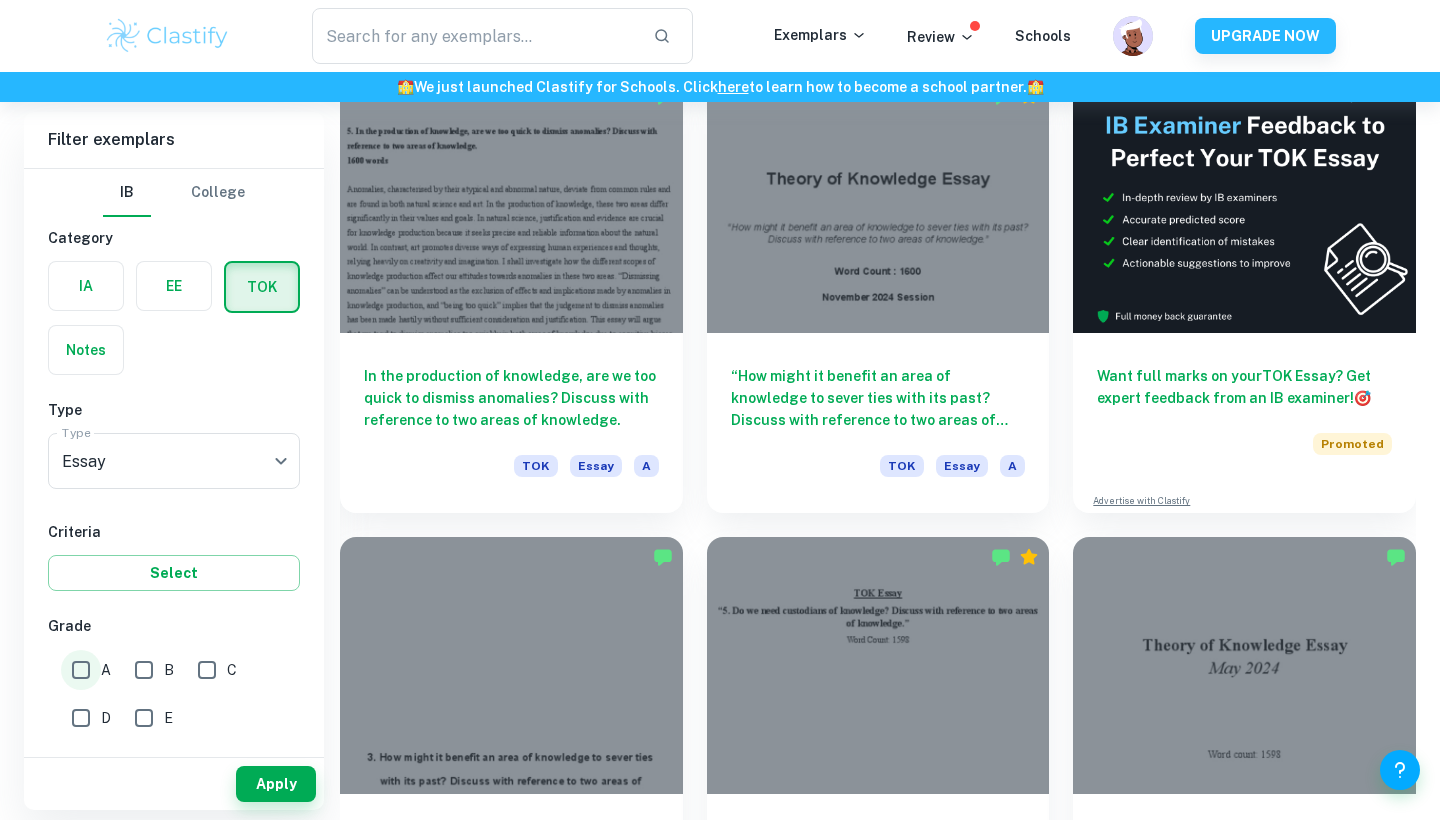 click on "A" at bounding box center (81, 670) 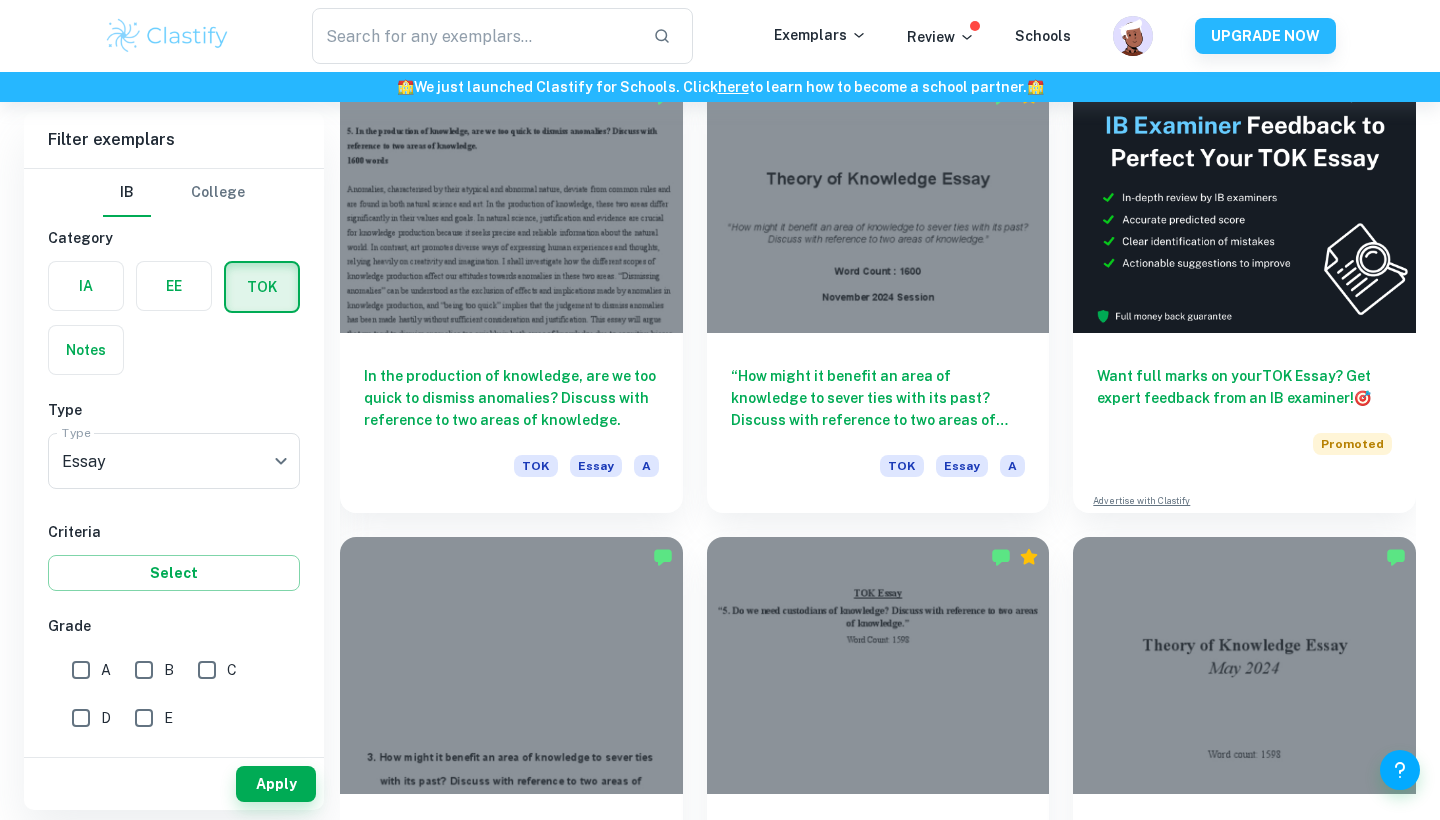 checkbox on "true" 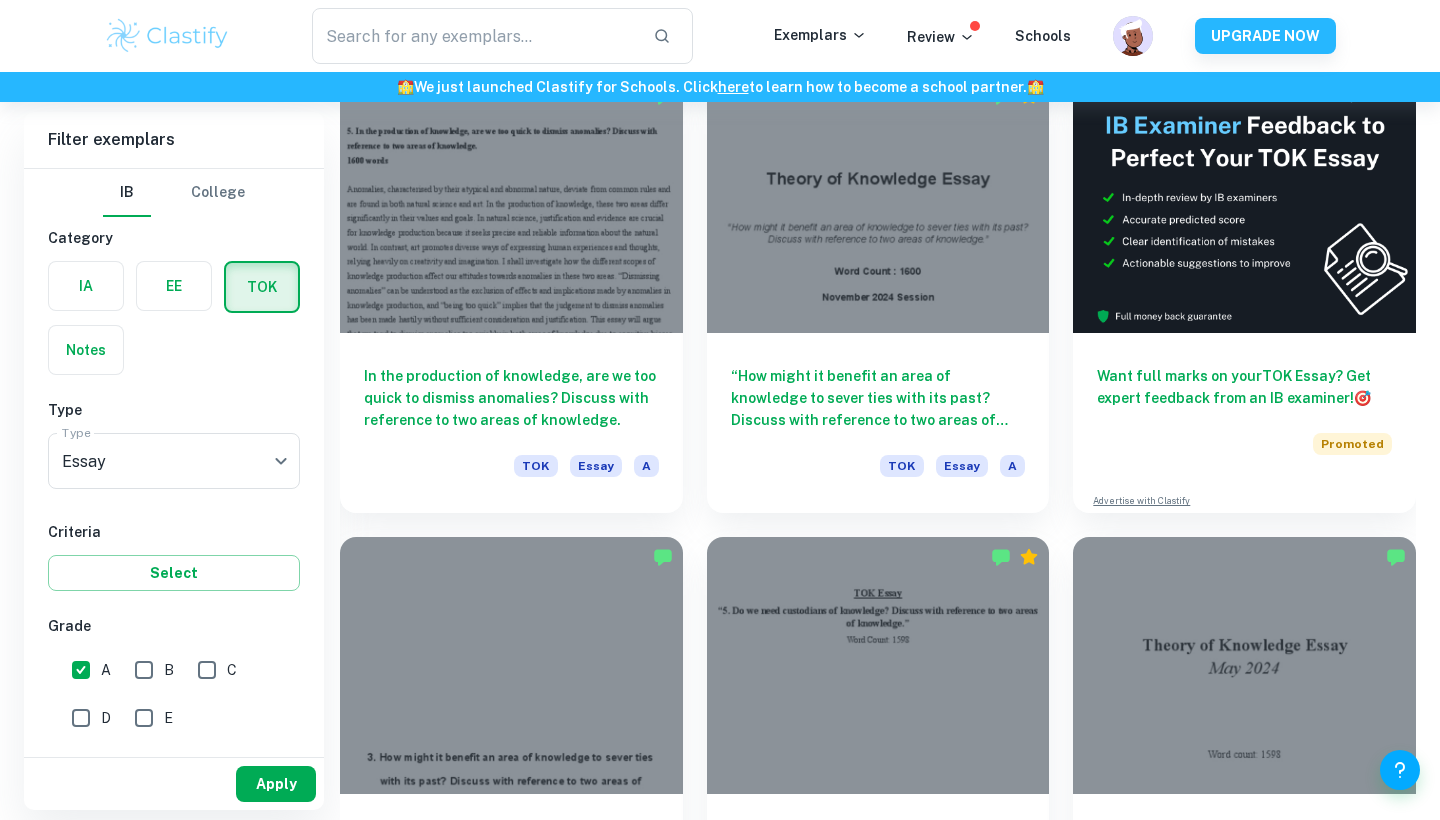 click on "Apply" at bounding box center [276, 784] 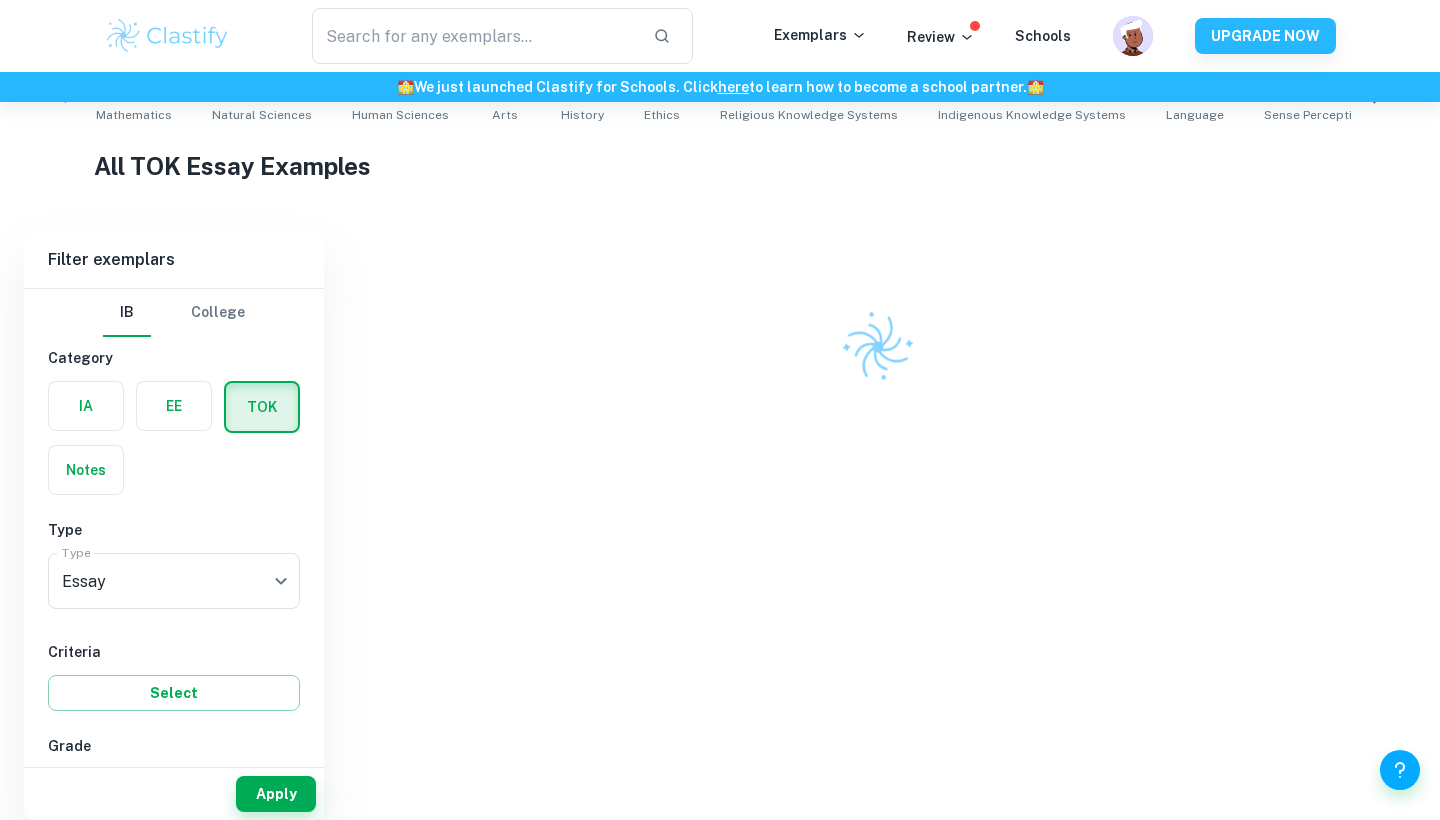 scroll, scrollTop: 432, scrollLeft: 0, axis: vertical 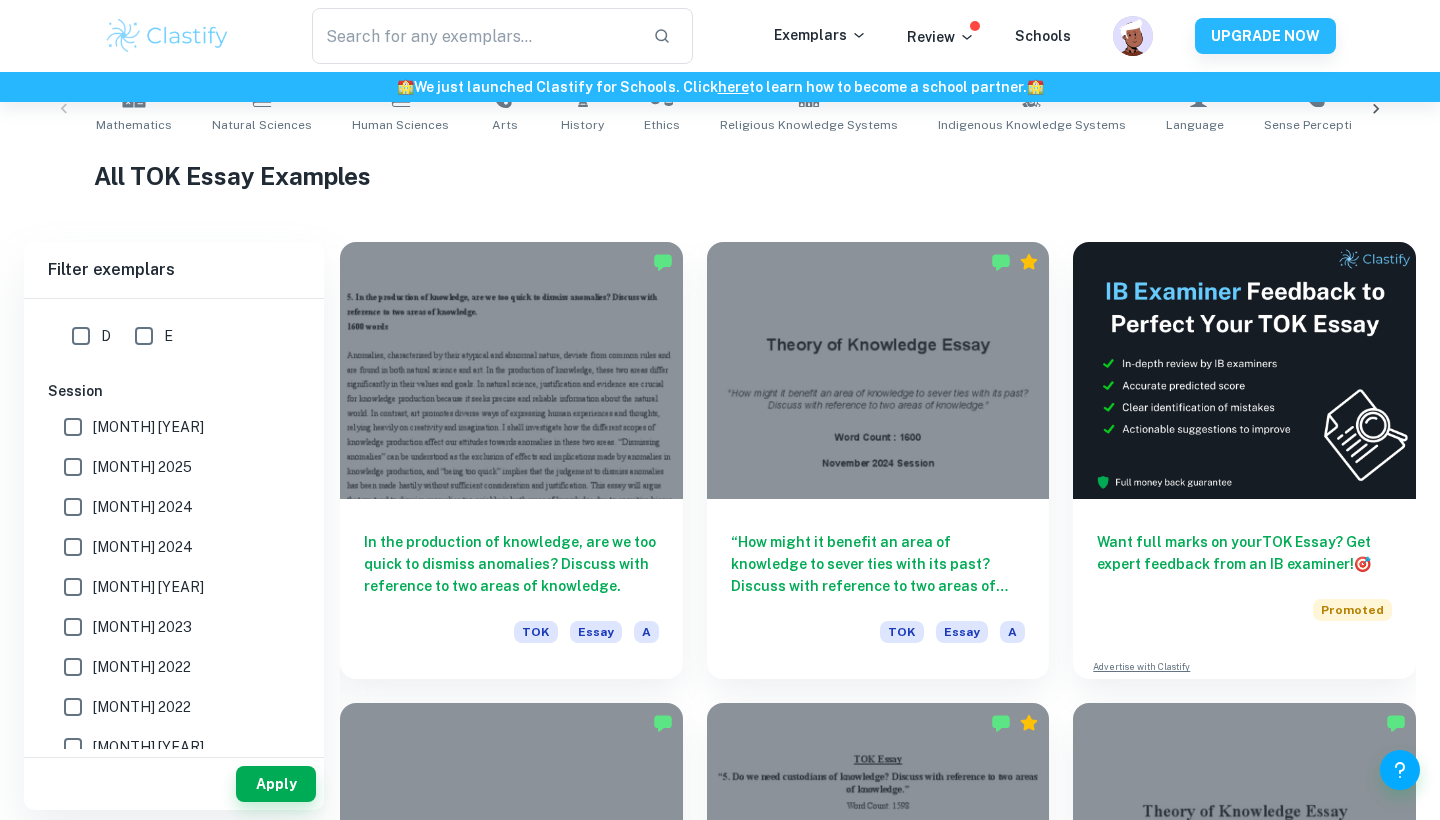click on "[MONTH] 2025" at bounding box center [148, 427] 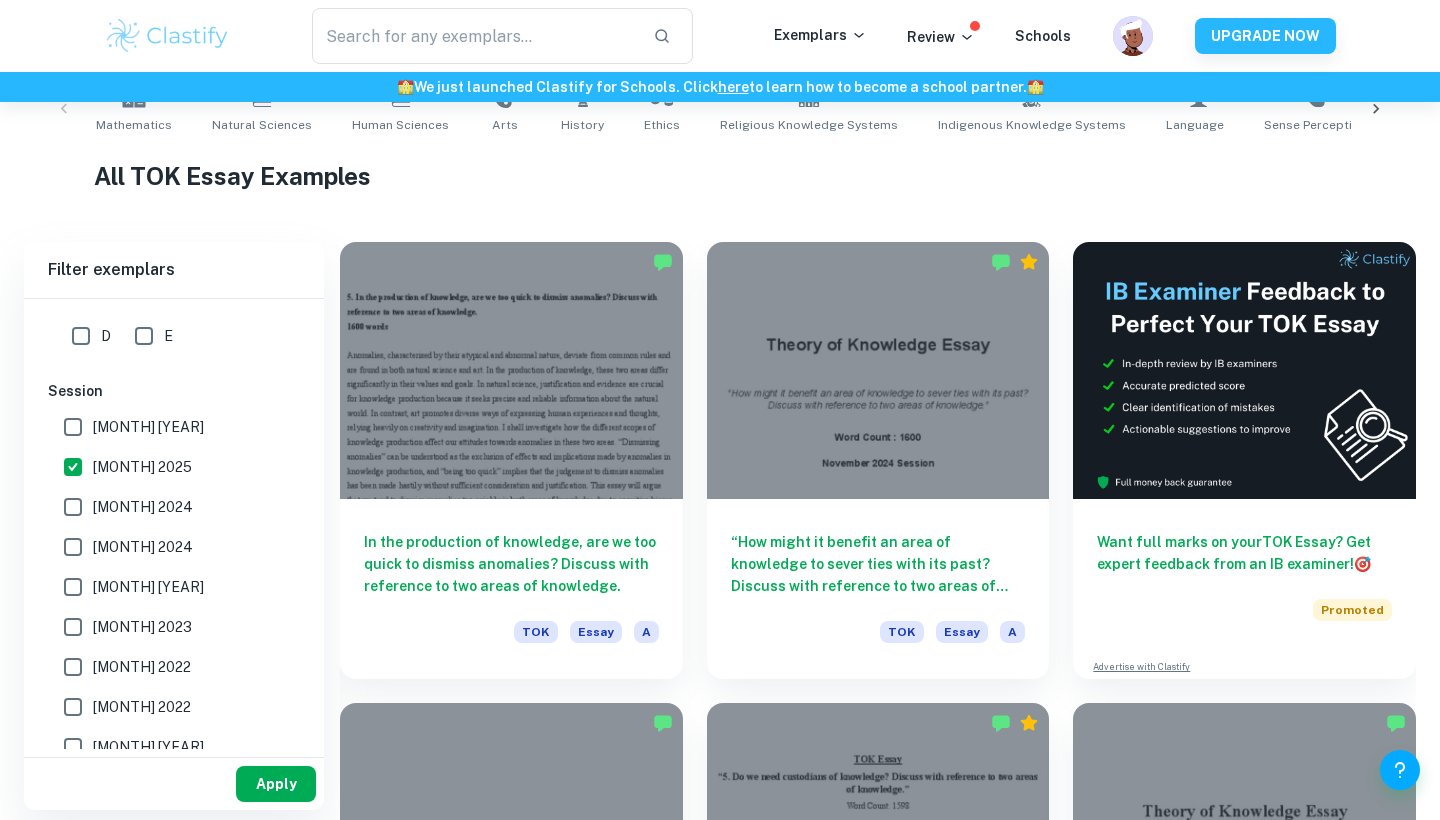 click on "Apply" at bounding box center [276, 784] 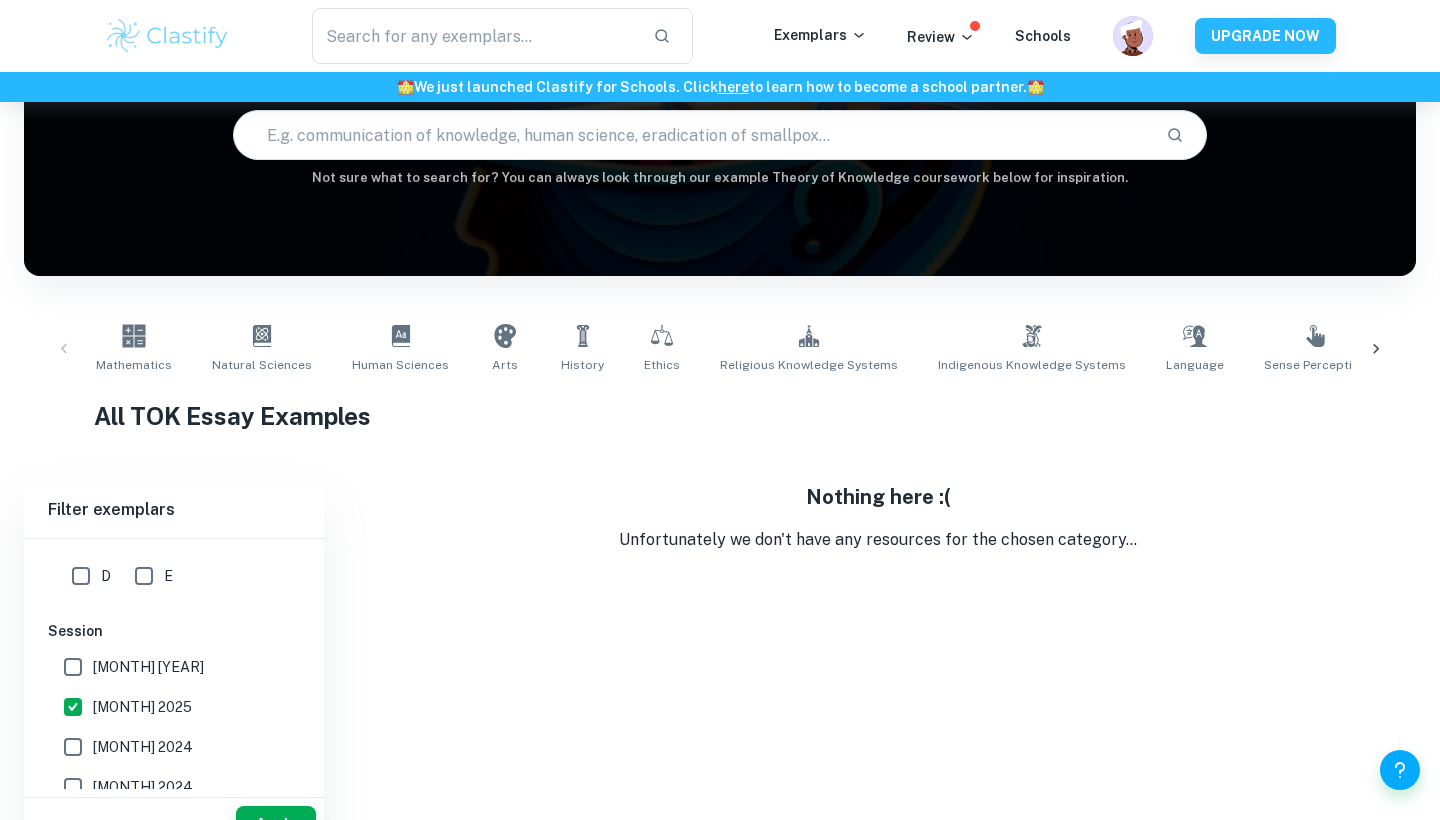 scroll, scrollTop: 154, scrollLeft: 0, axis: vertical 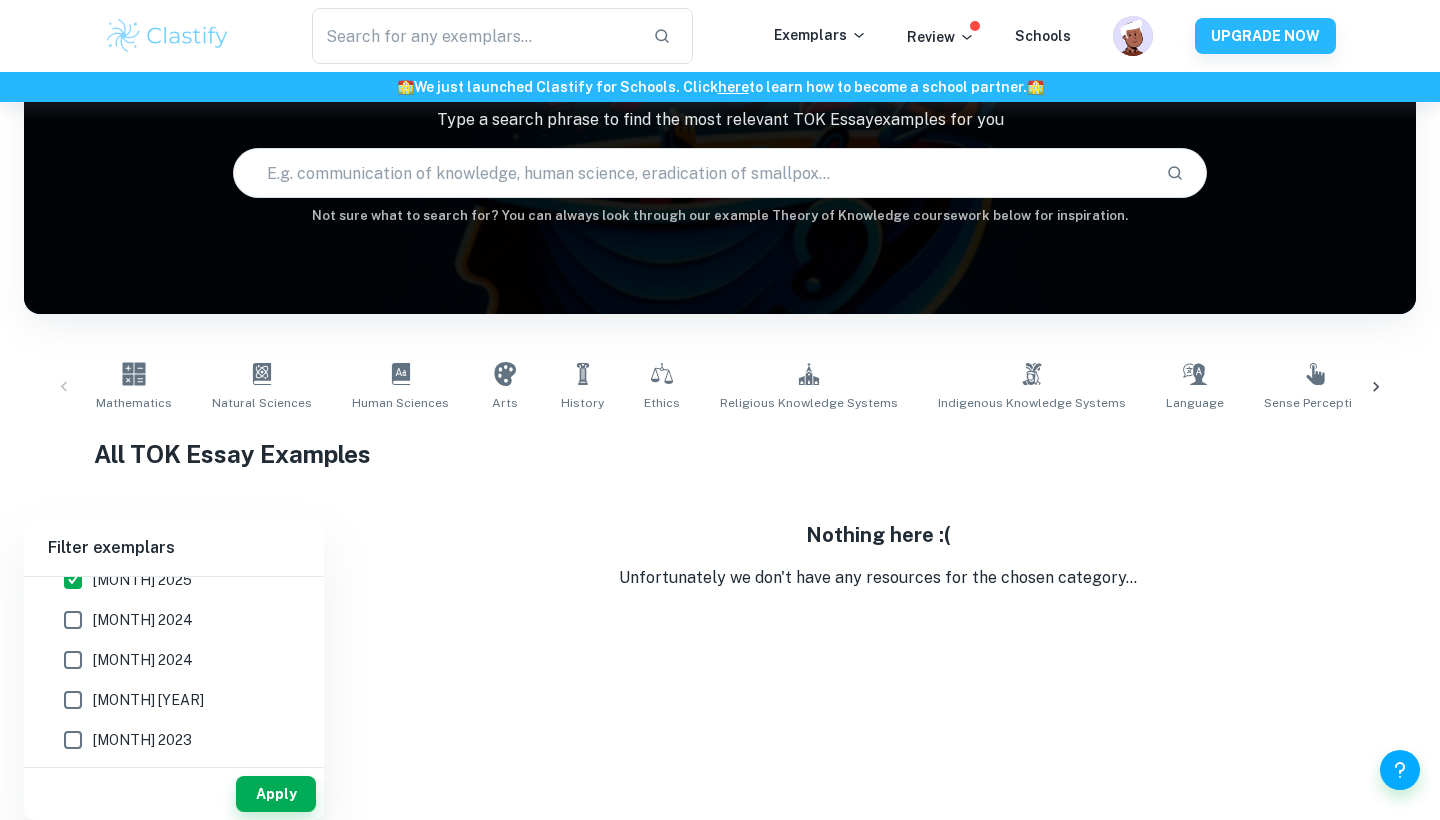 click on "[MONTH] 2024" at bounding box center [148, 540] 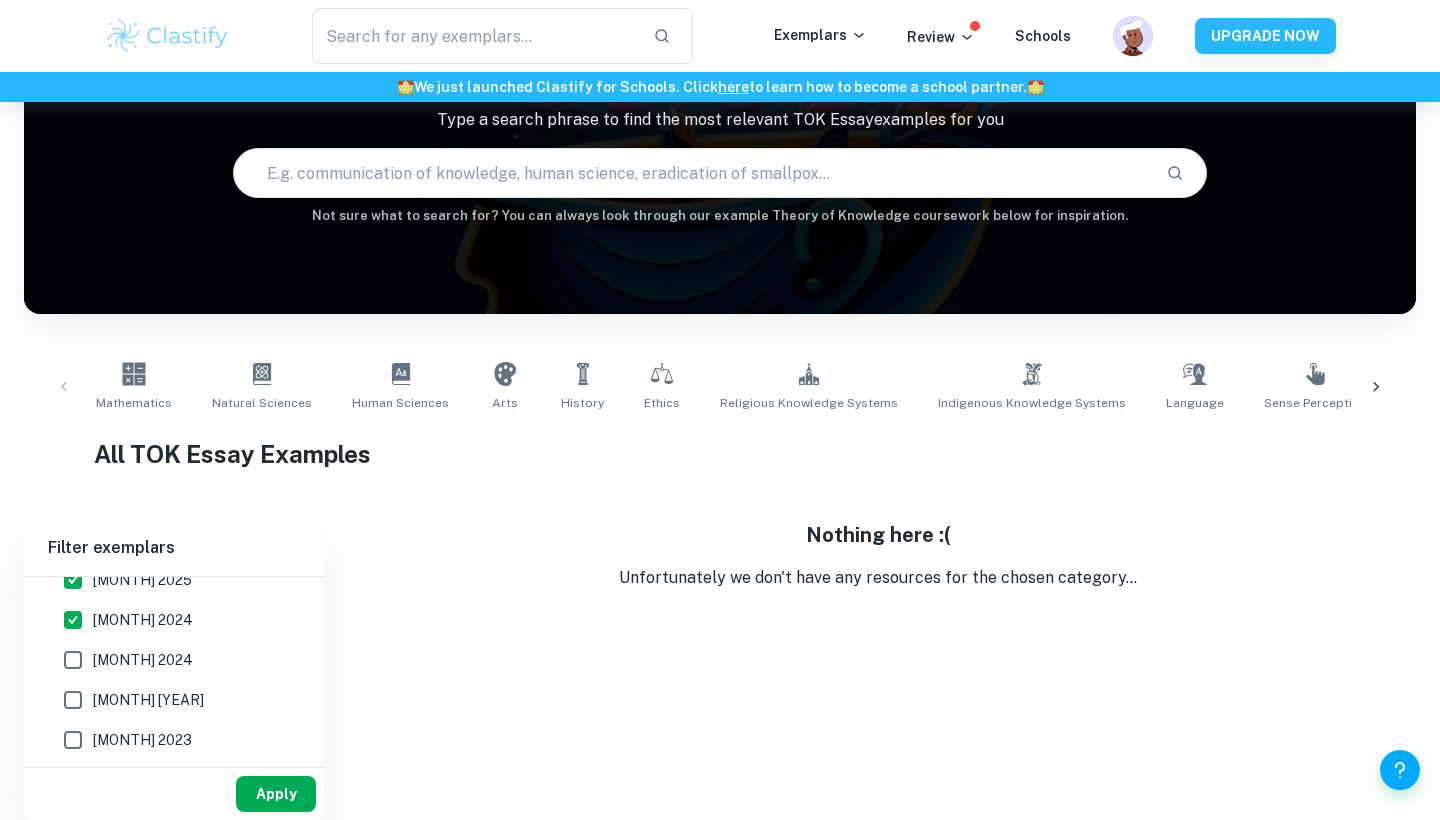 click on "Apply" at bounding box center [276, 794] 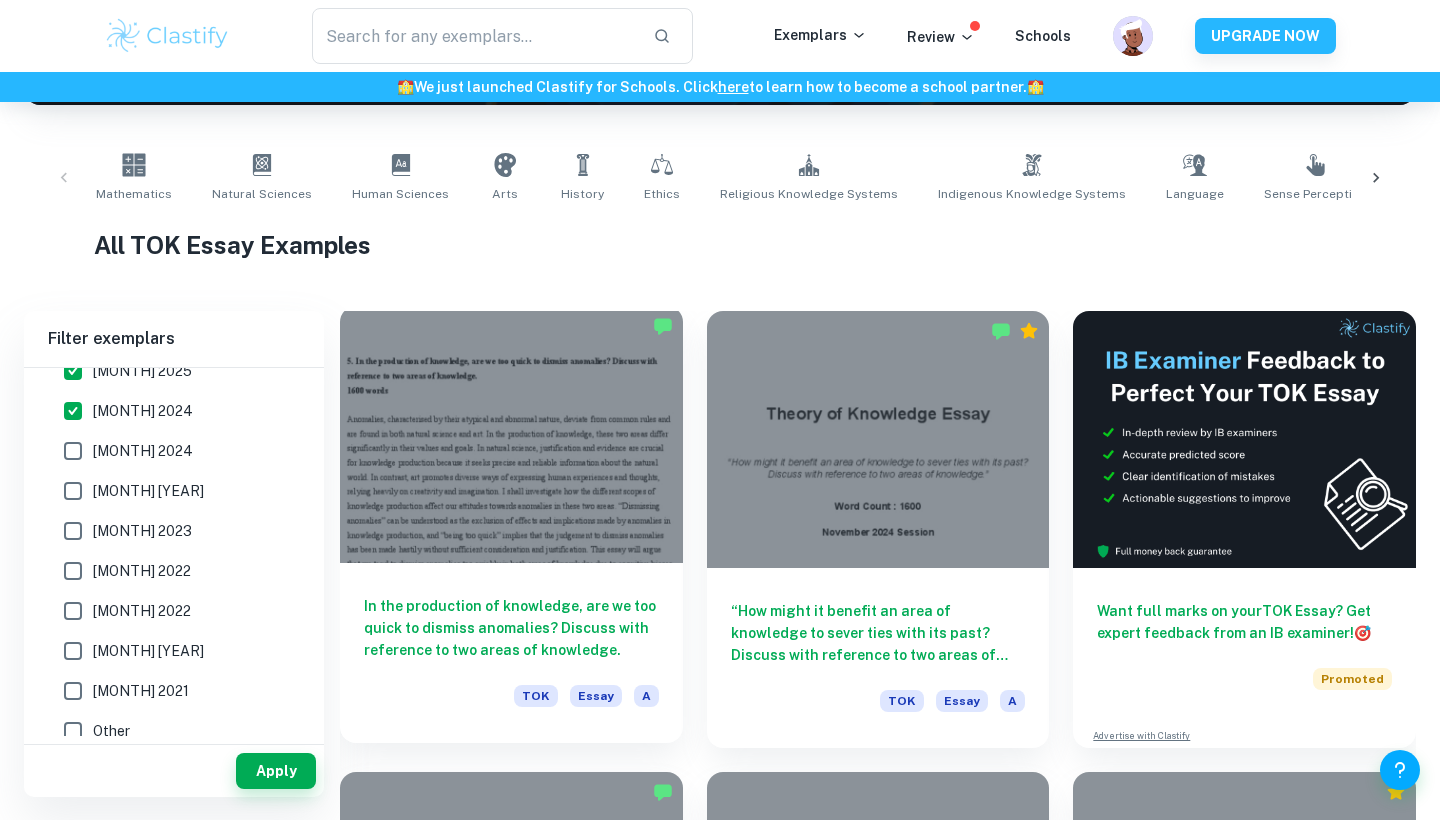 scroll, scrollTop: 379, scrollLeft: 0, axis: vertical 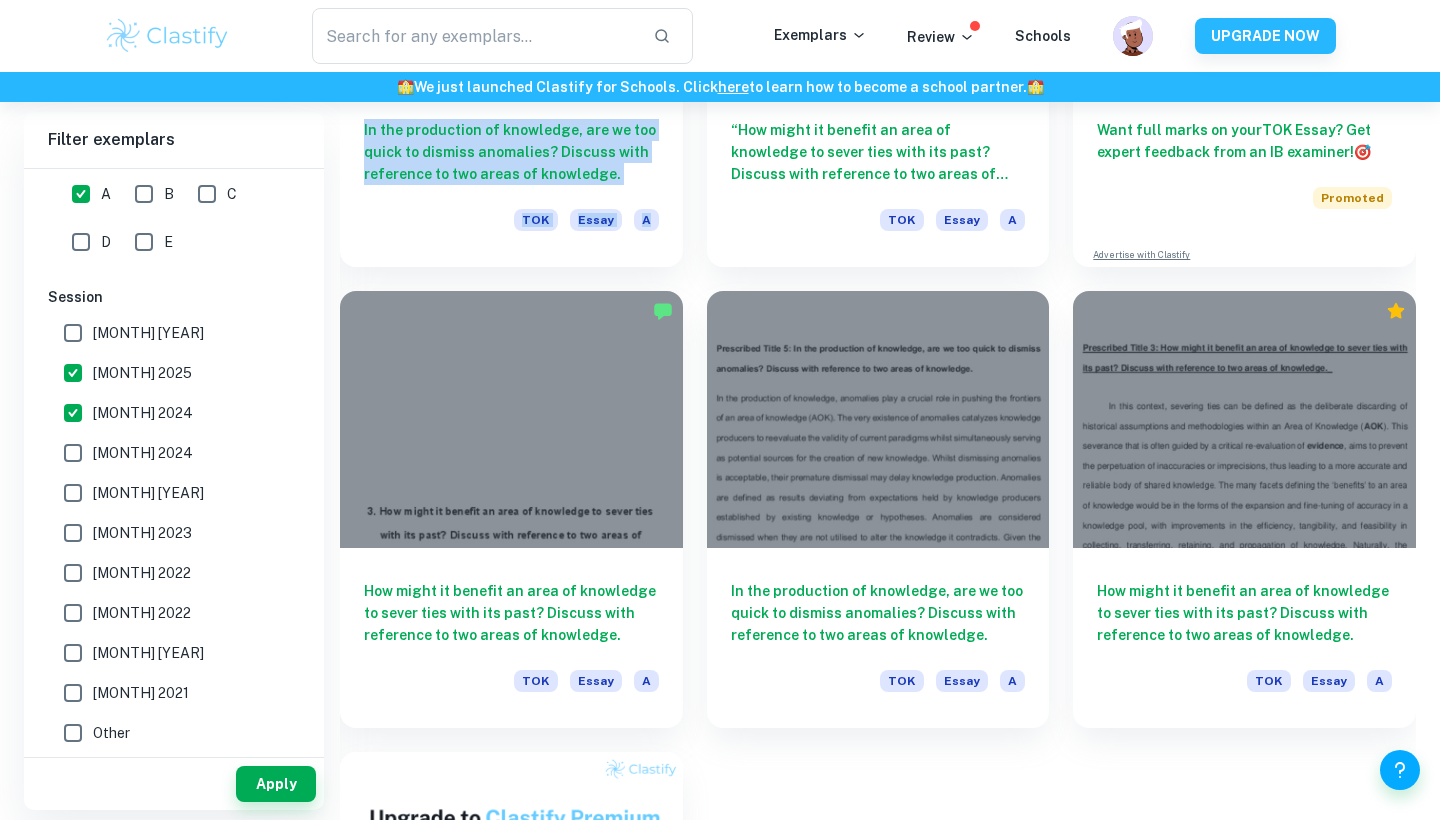 click on "[MONTH] 2024" at bounding box center (148, 333) 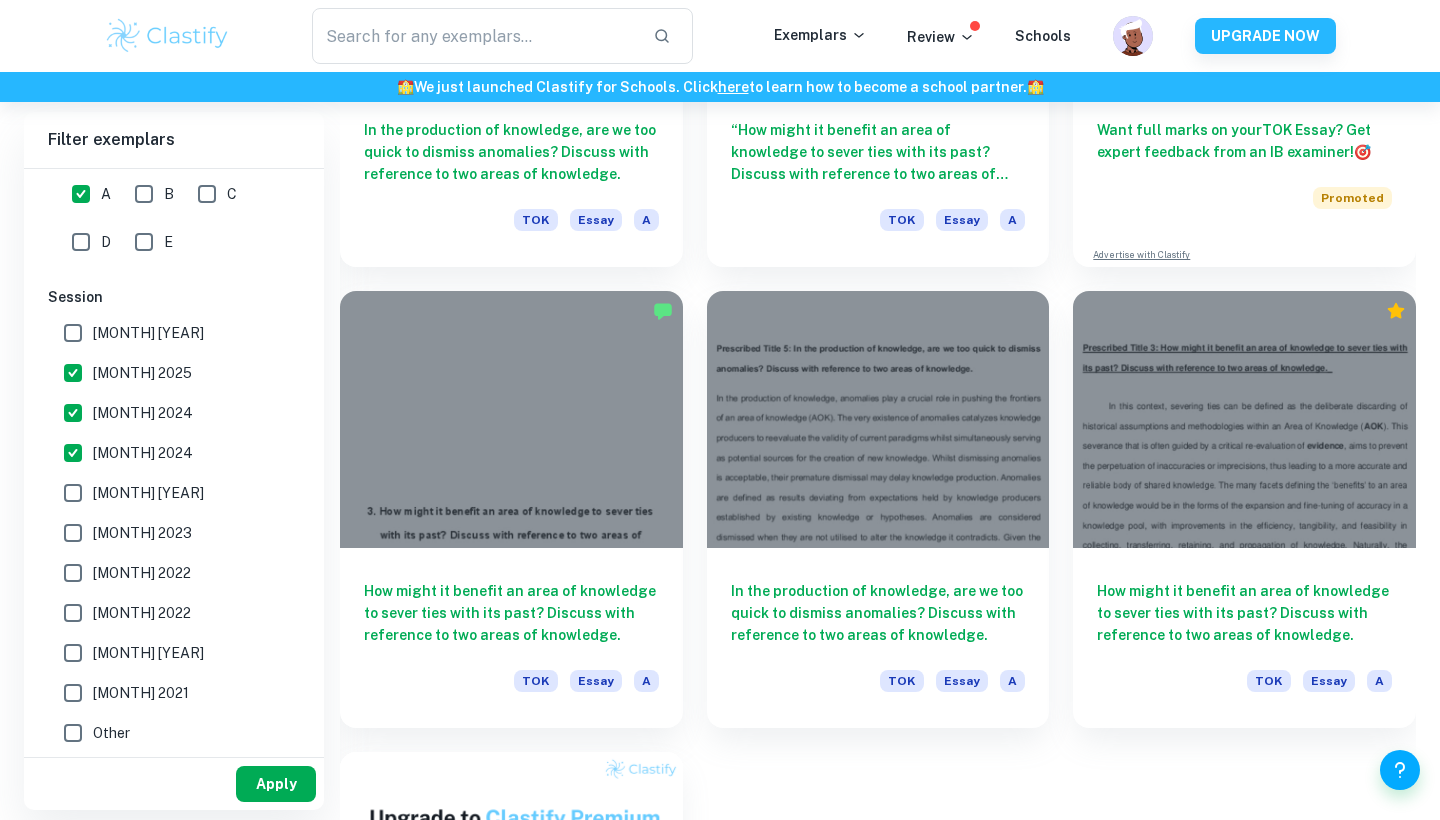 click on "Apply" at bounding box center [276, 784] 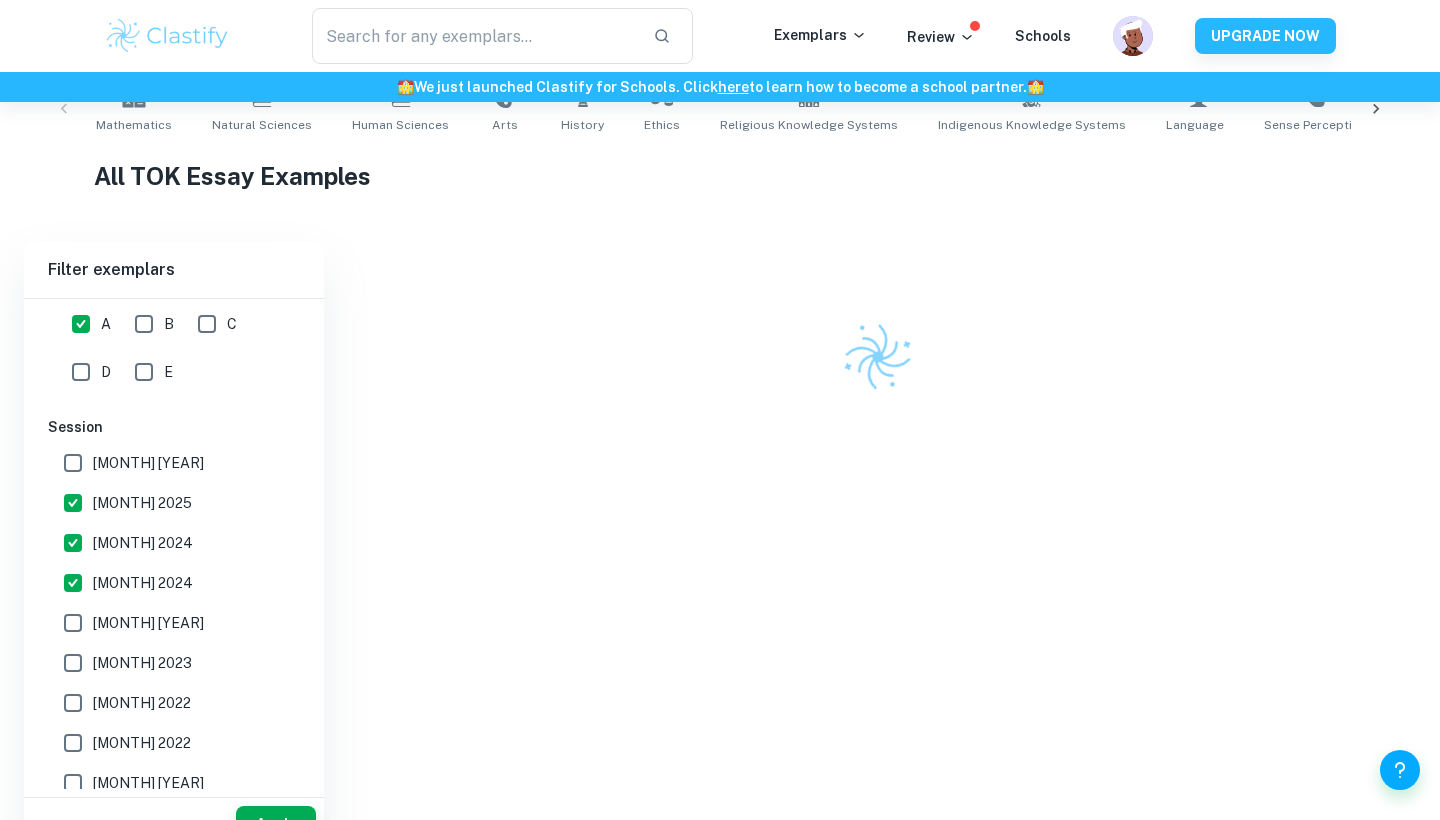 scroll, scrollTop: 372, scrollLeft: 0, axis: vertical 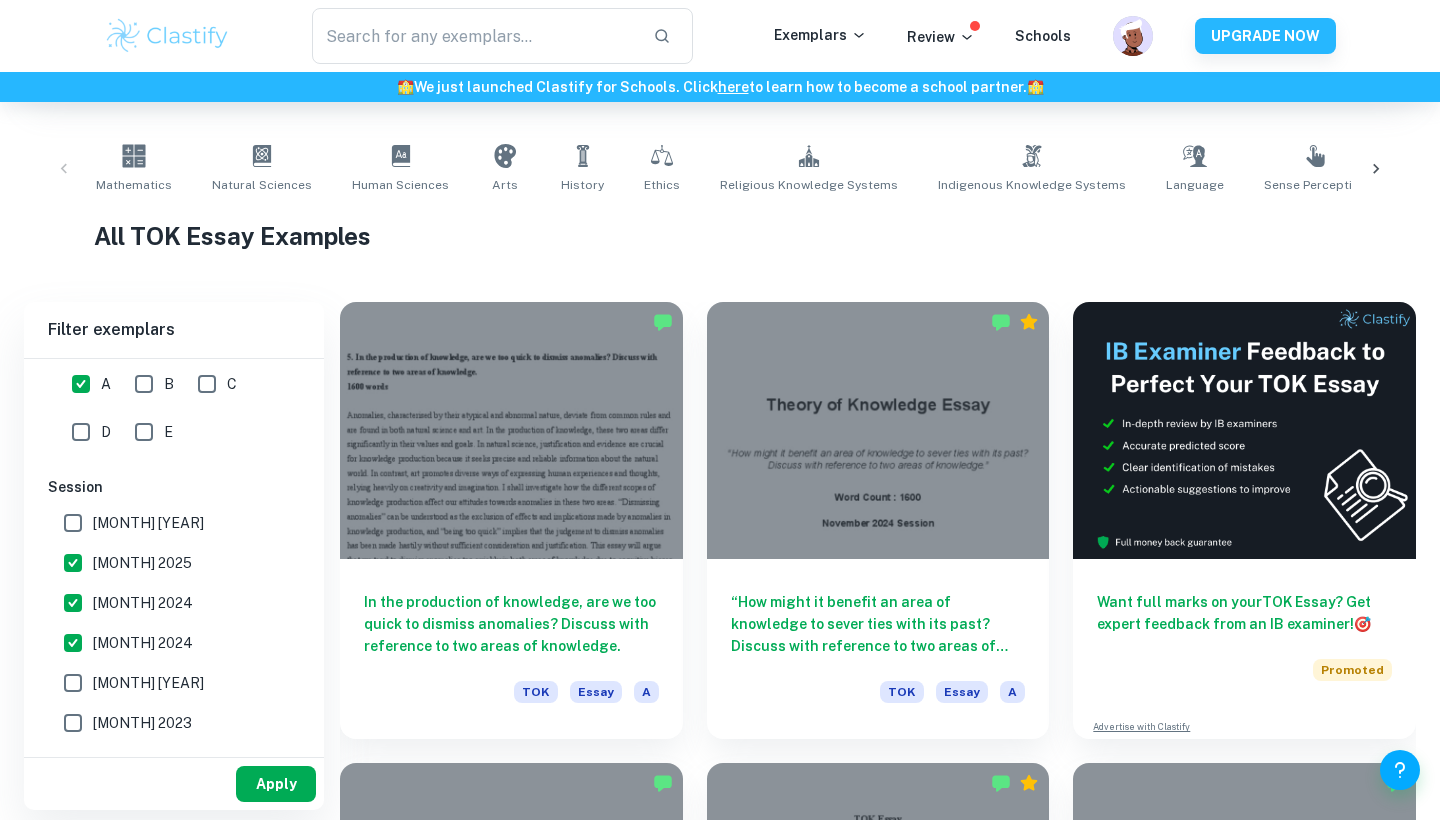 click on "Apply" at bounding box center (276, 784) 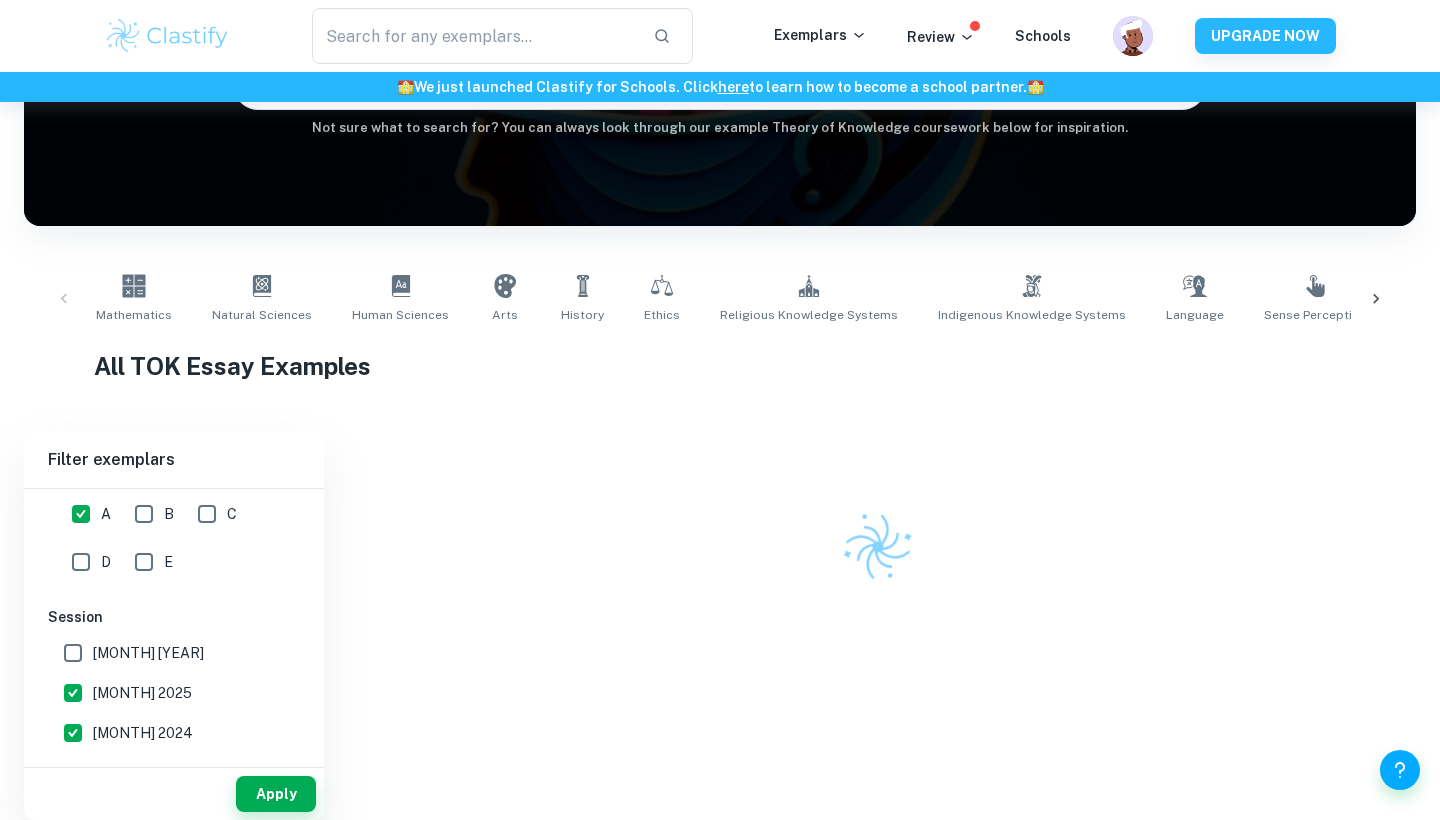 scroll, scrollTop: 192, scrollLeft: 0, axis: vertical 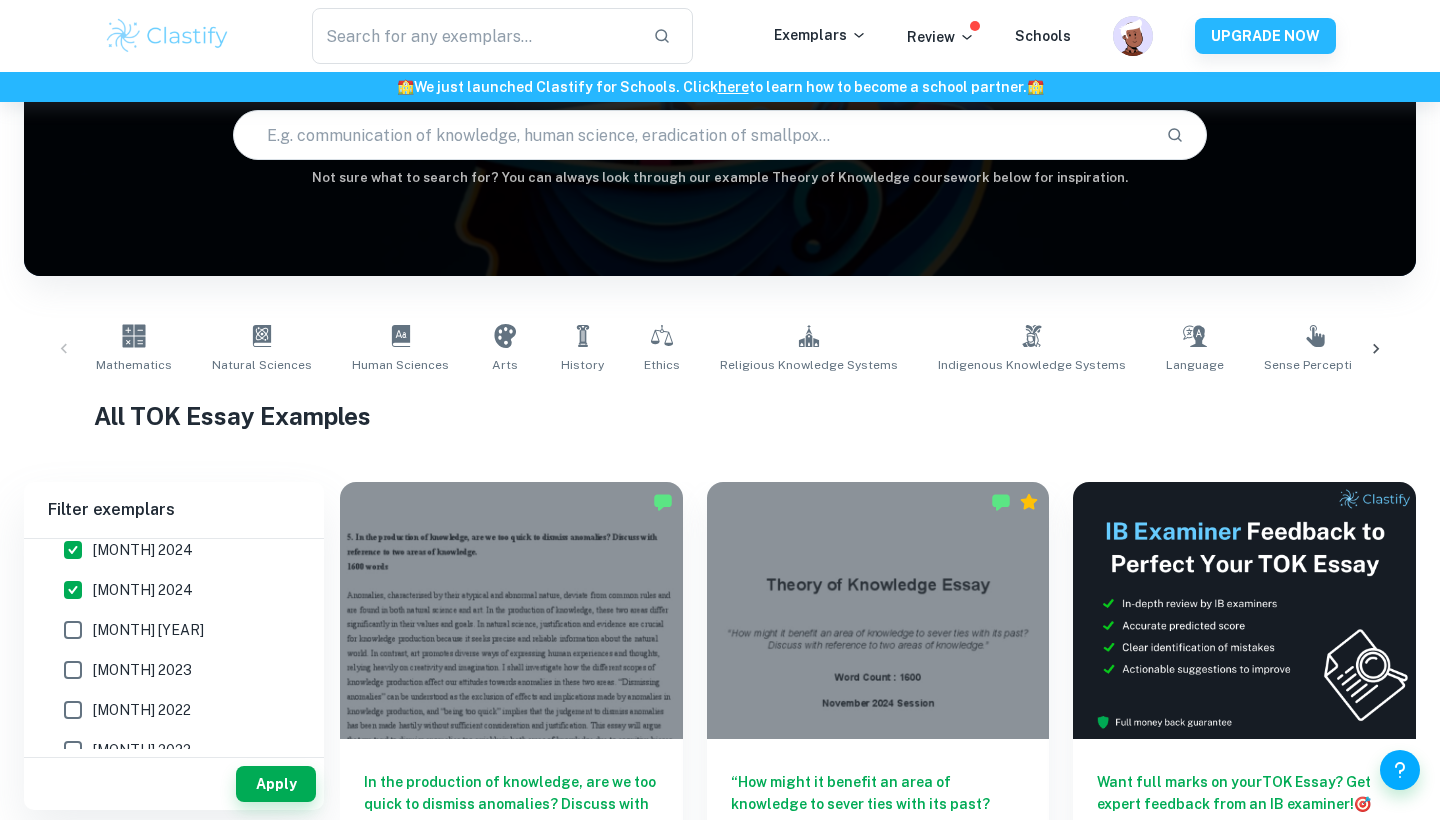 click on "[MONTH] 2024" at bounding box center [73, 510] 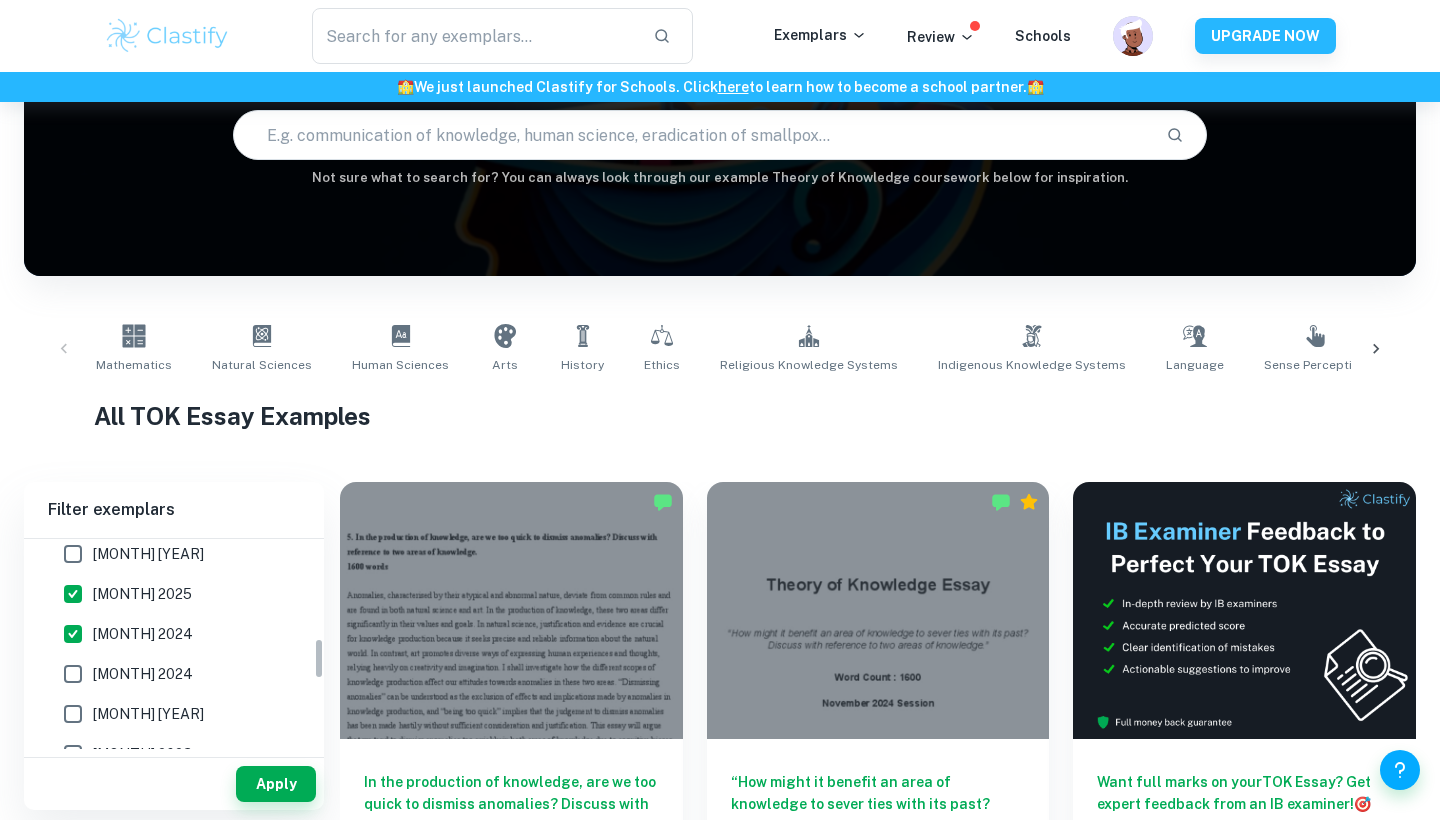 scroll, scrollTop: 475, scrollLeft: 0, axis: vertical 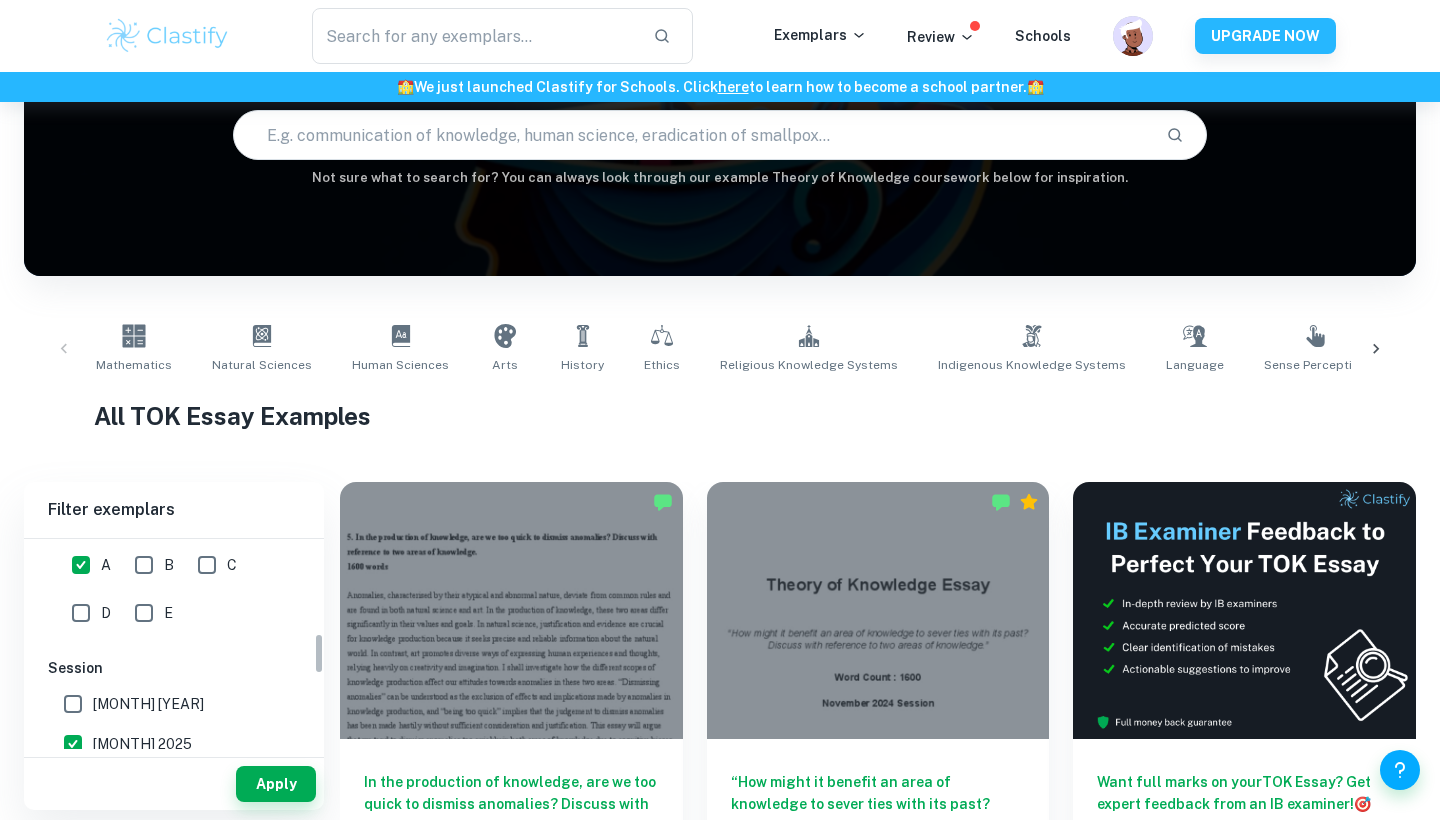 click on "B" at bounding box center [81, 565] 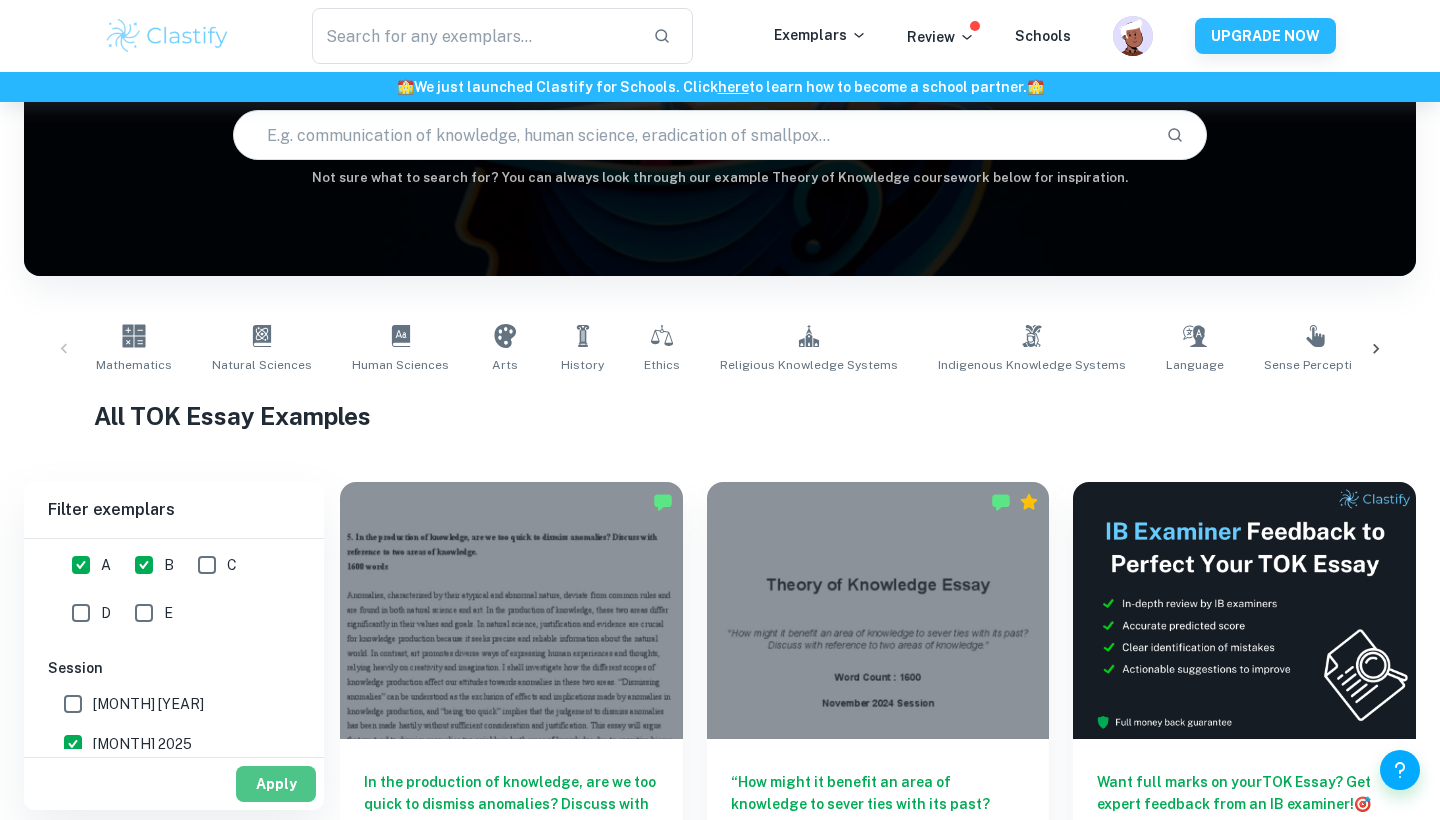 click on "Apply" at bounding box center [276, 784] 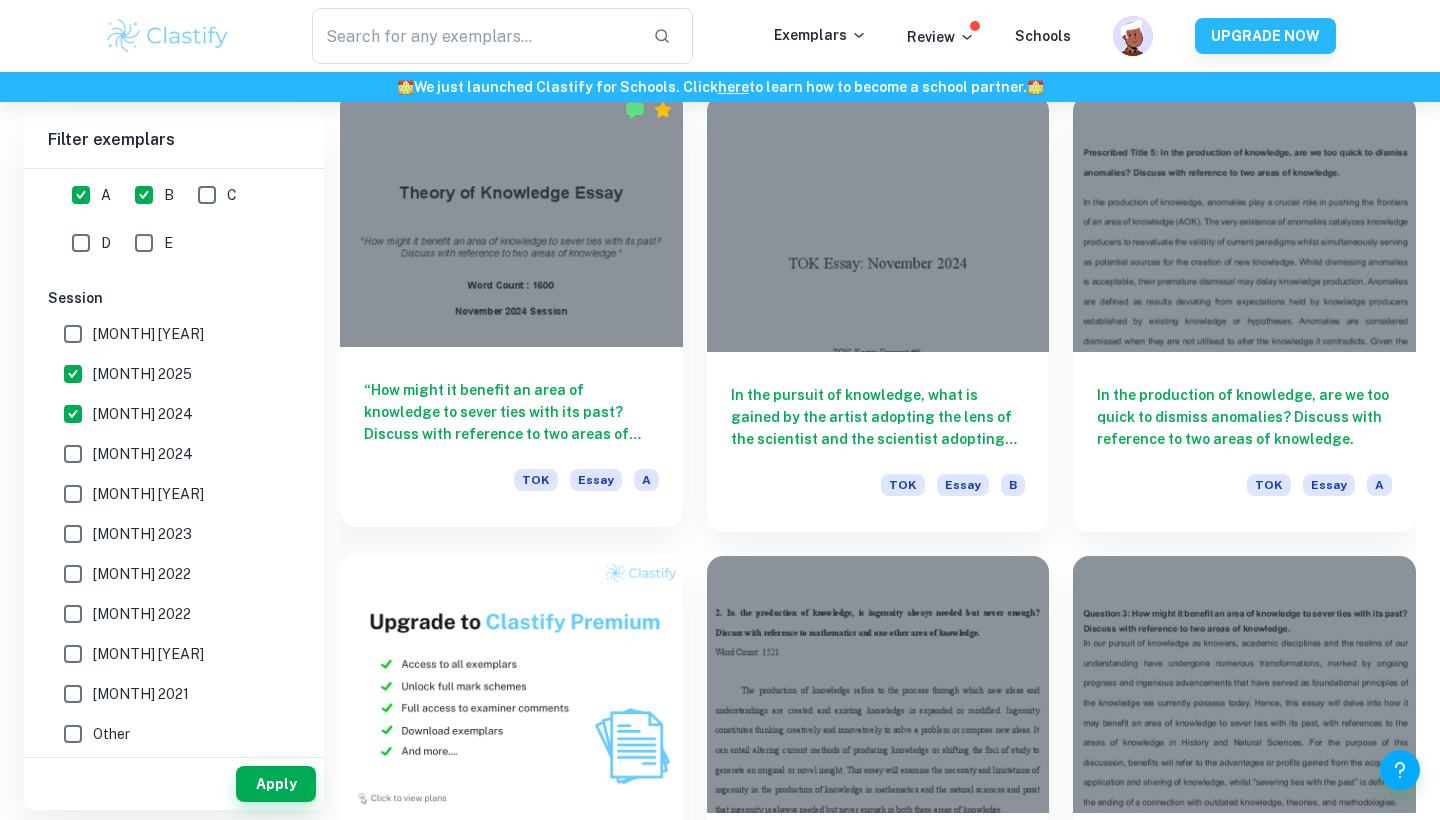 scroll, scrollTop: 1046, scrollLeft: 0, axis: vertical 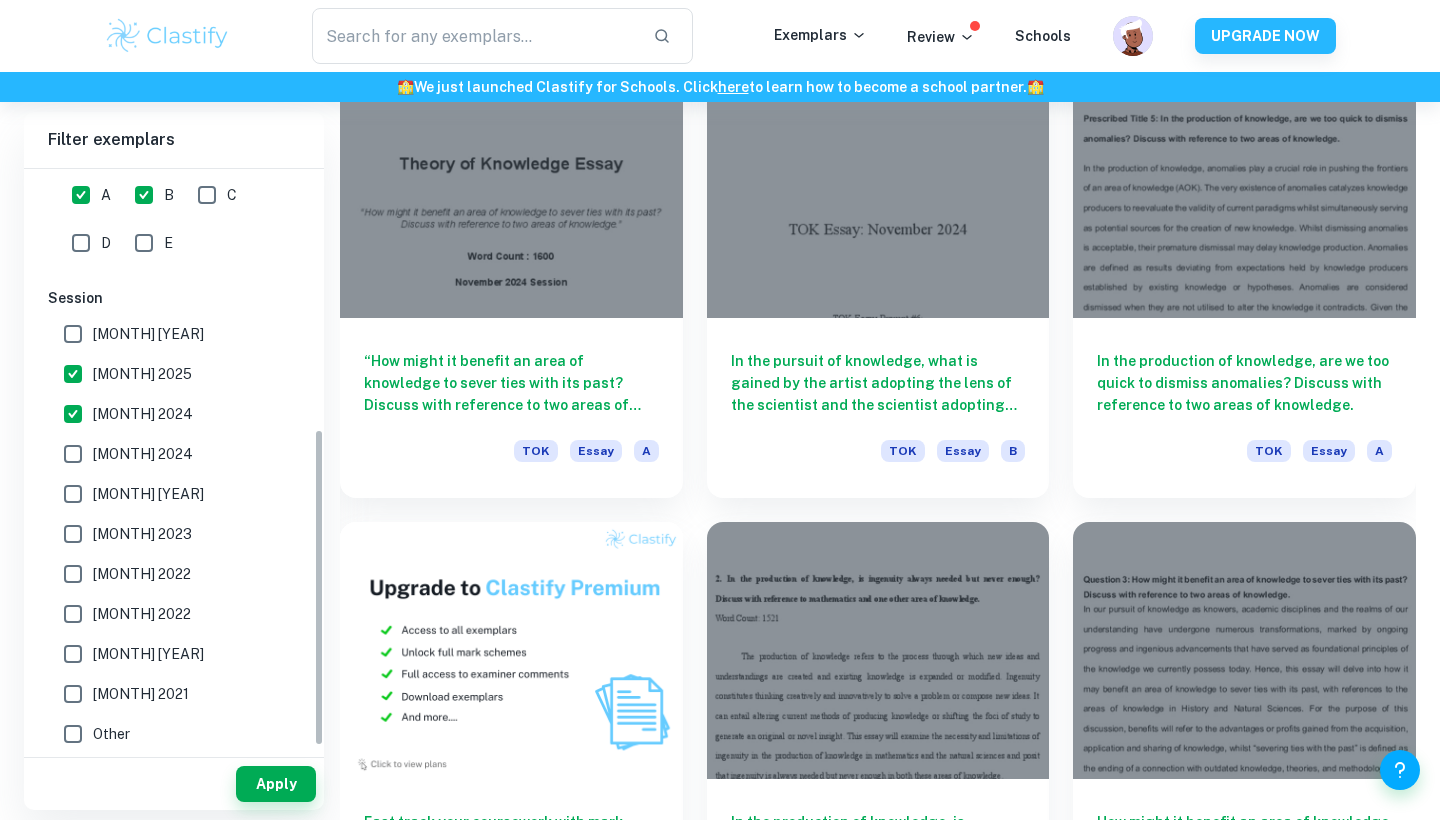 click on "[MONTH] 2024" at bounding box center (73, 374) 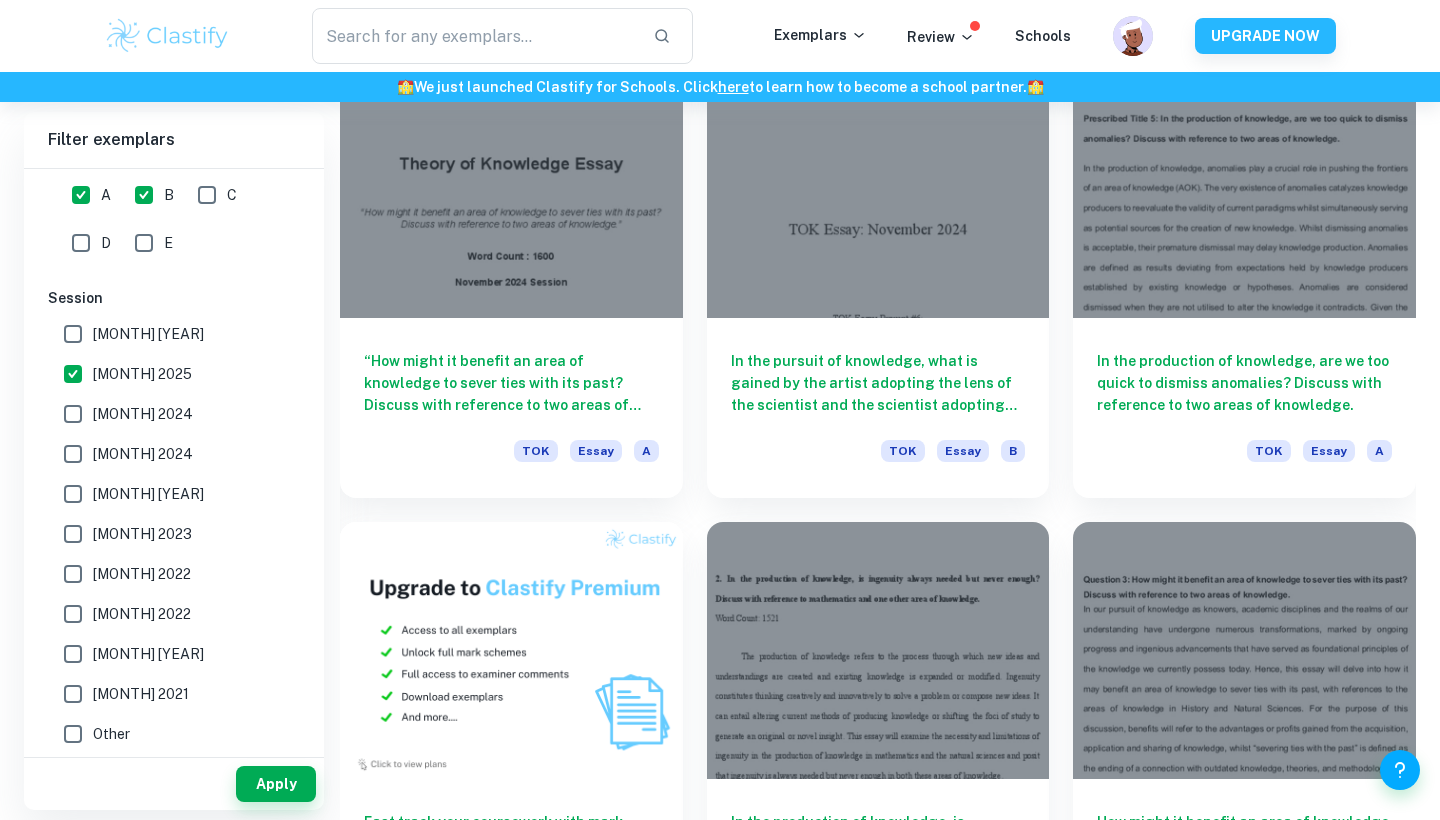 click on "[MONTH] 2025" at bounding box center (73, 374) 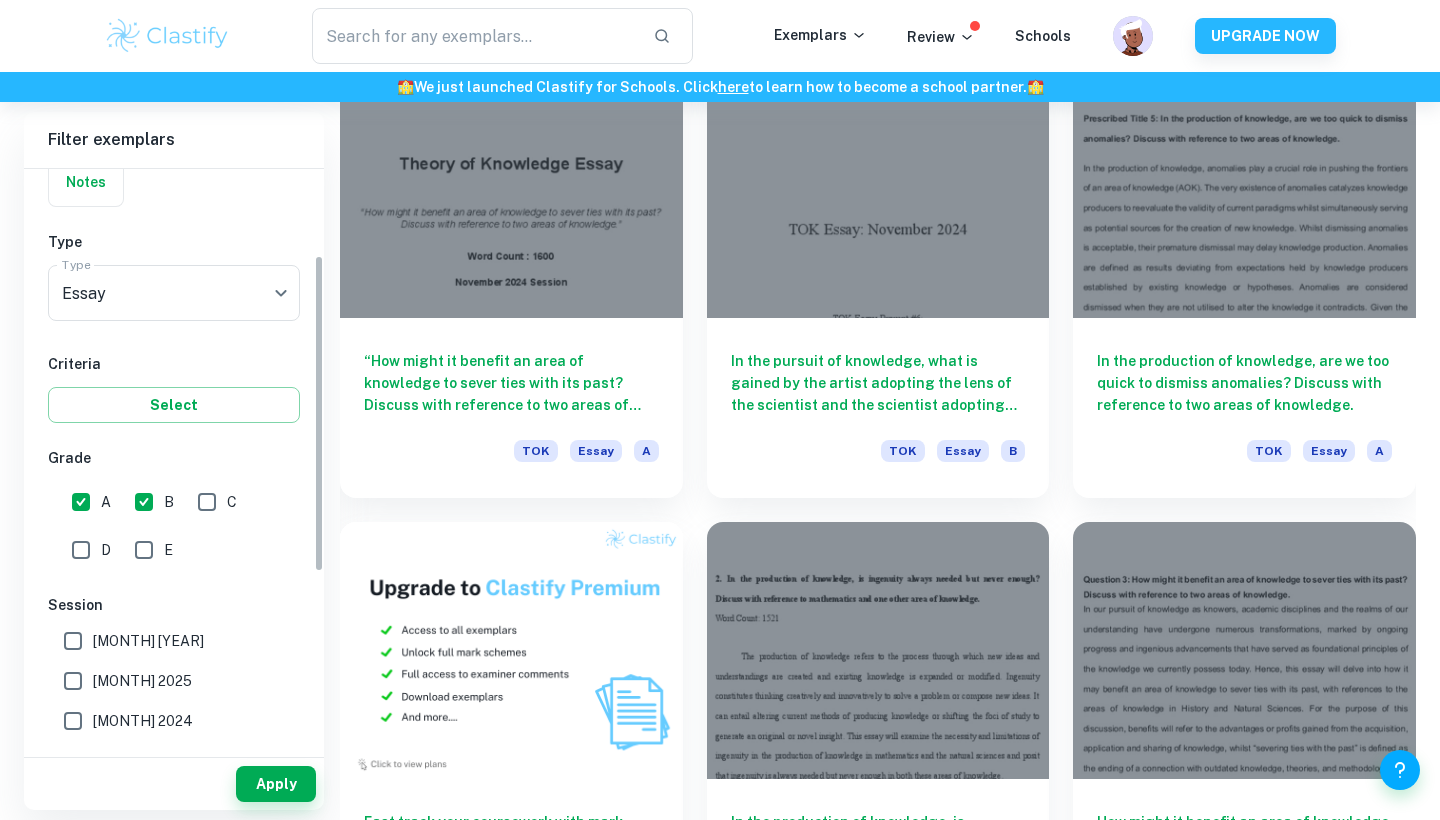 scroll, scrollTop: 195, scrollLeft: 0, axis: vertical 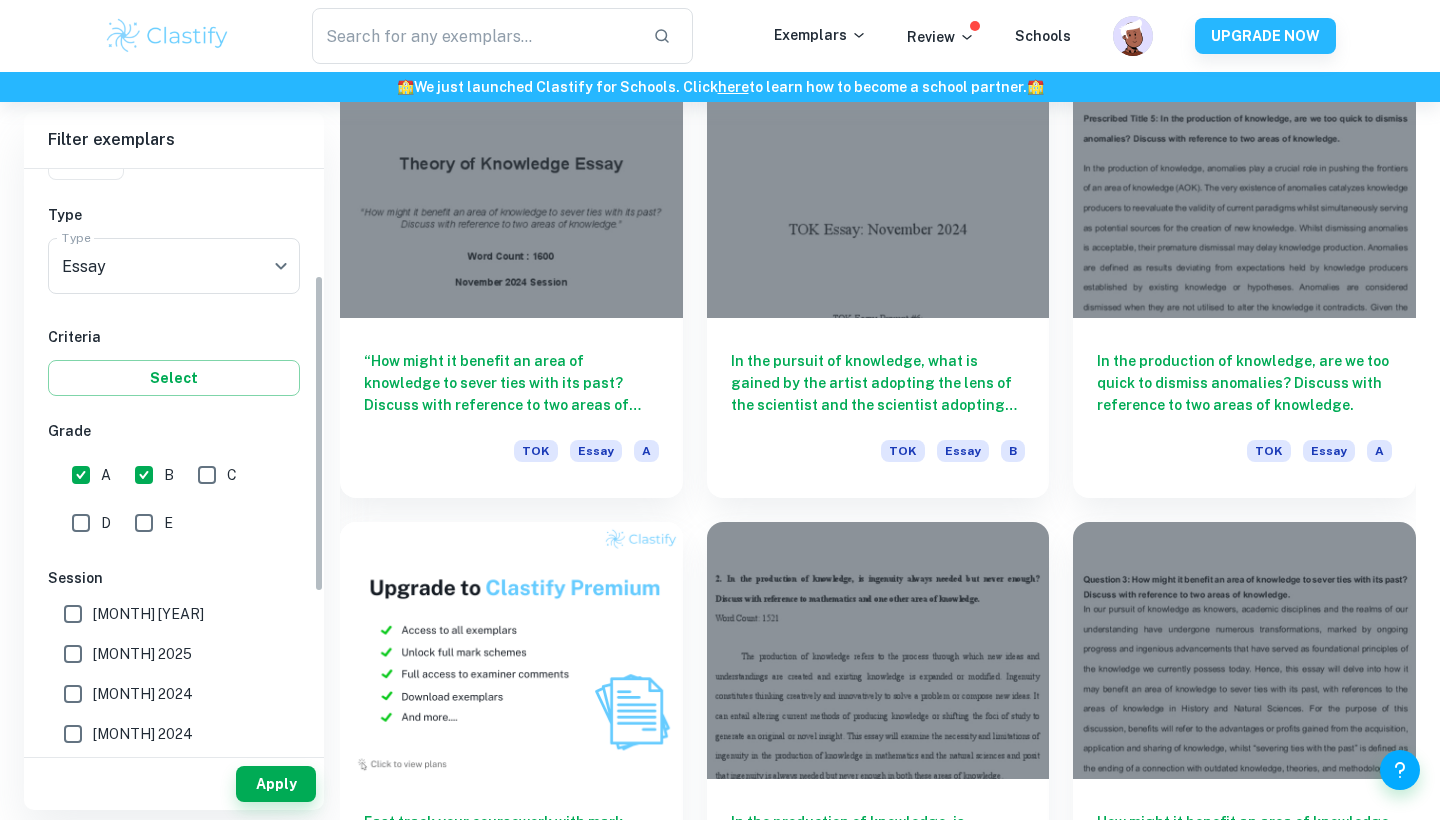 click on "[MONTH] [YEAR]" at bounding box center (148, 614) 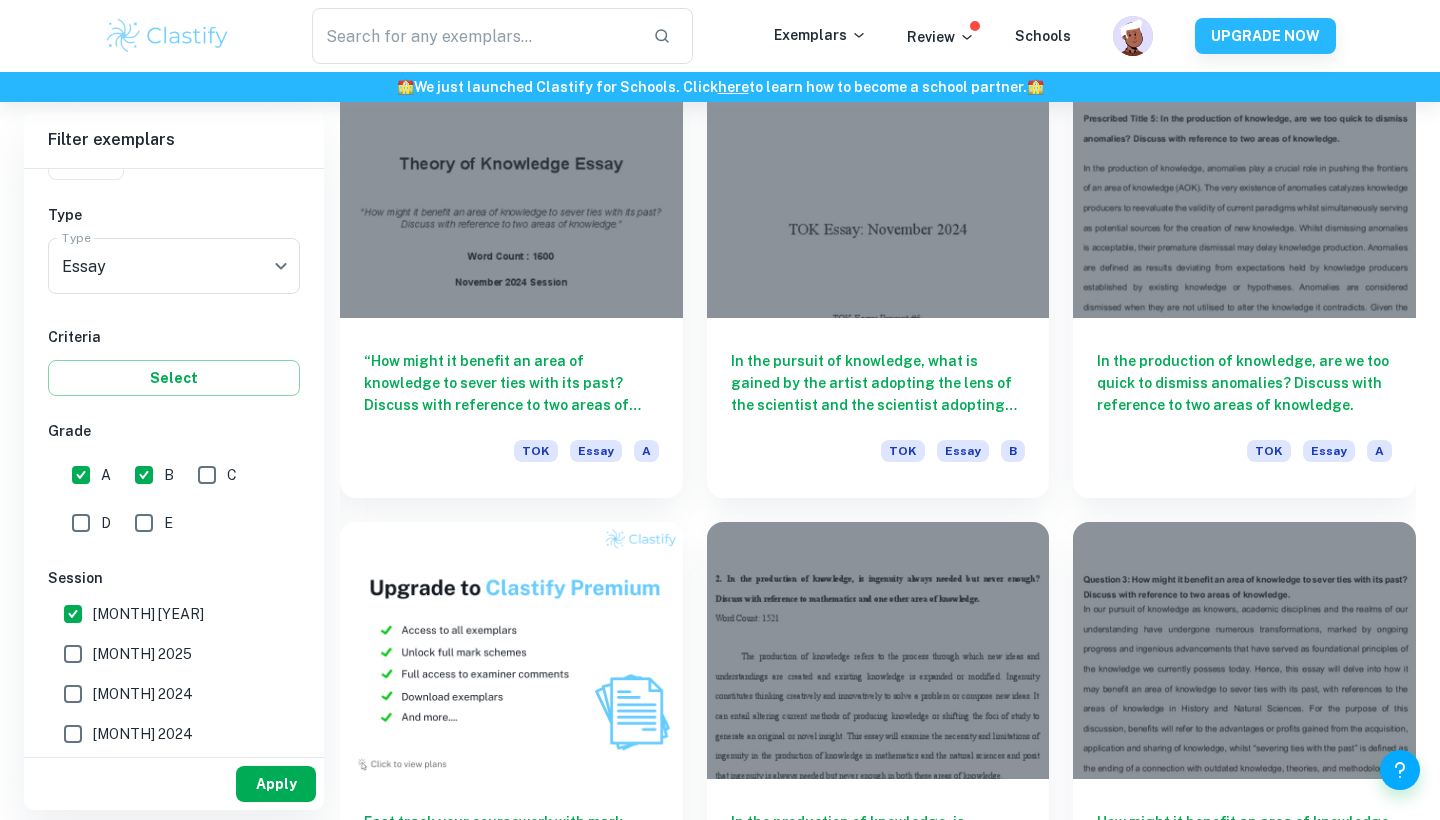 click on "Apply" at bounding box center (276, 784) 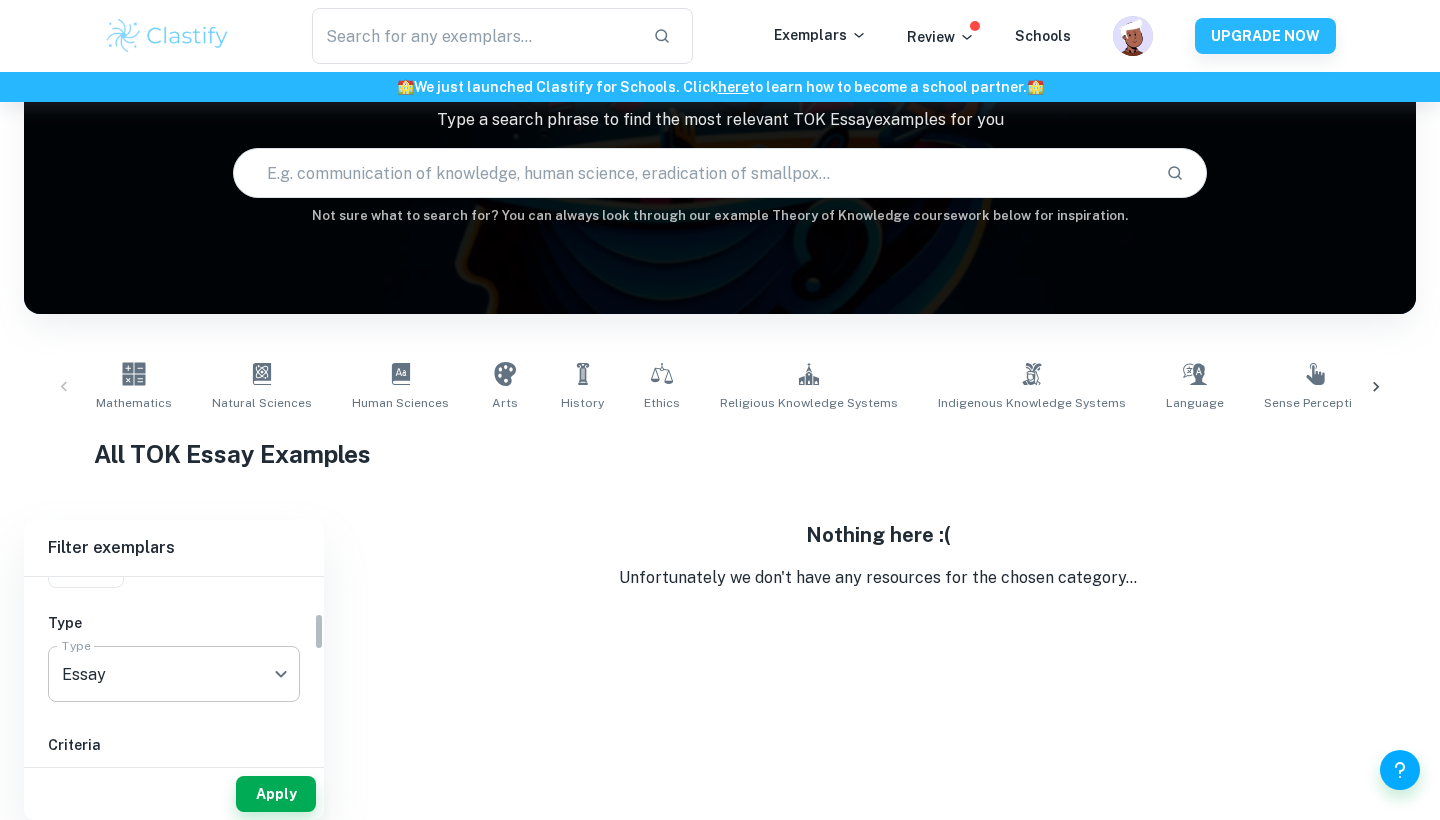 scroll, scrollTop: 154, scrollLeft: 0, axis: vertical 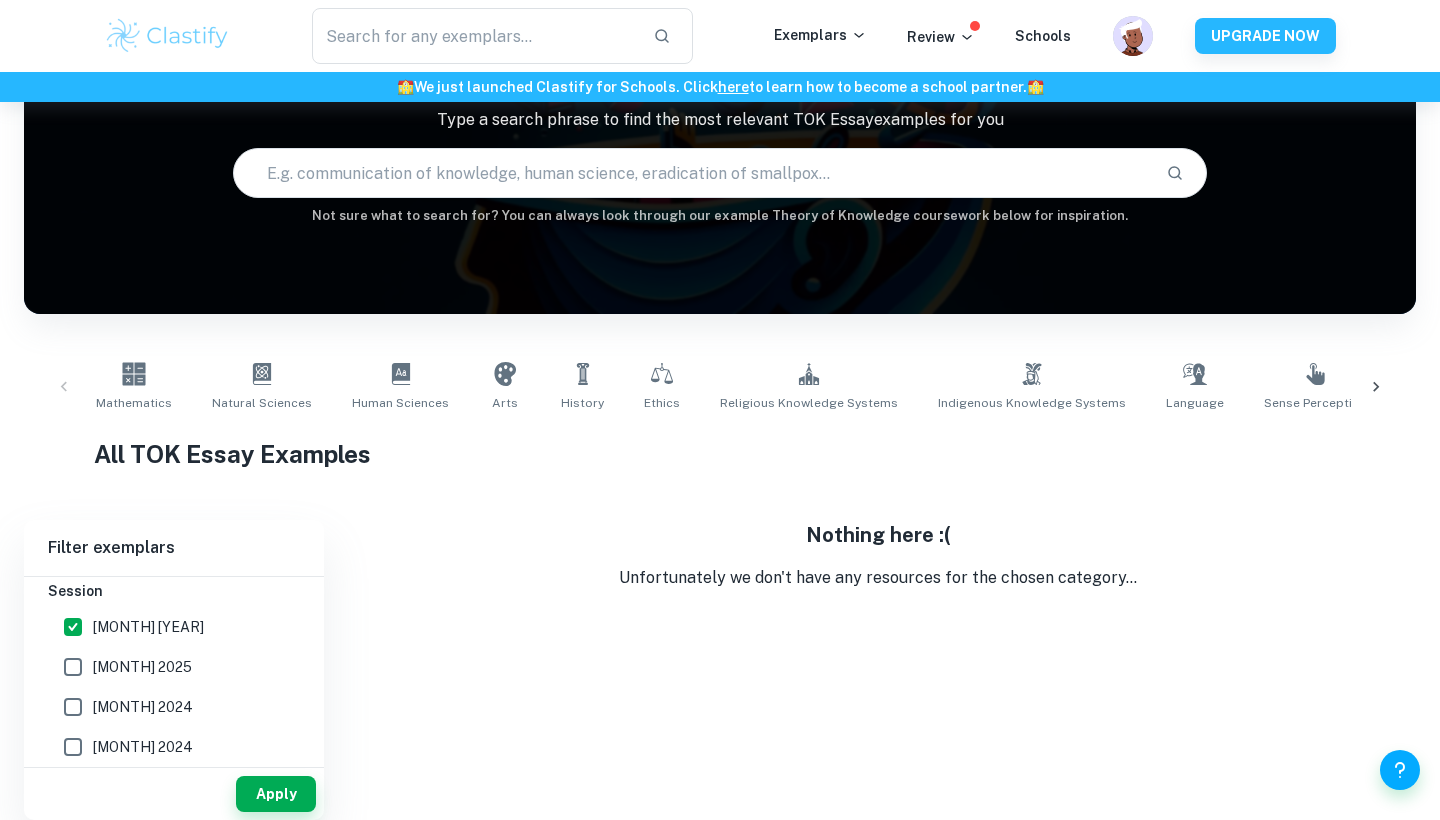 click on "[MONTH] [YEAR]" at bounding box center [73, 627] 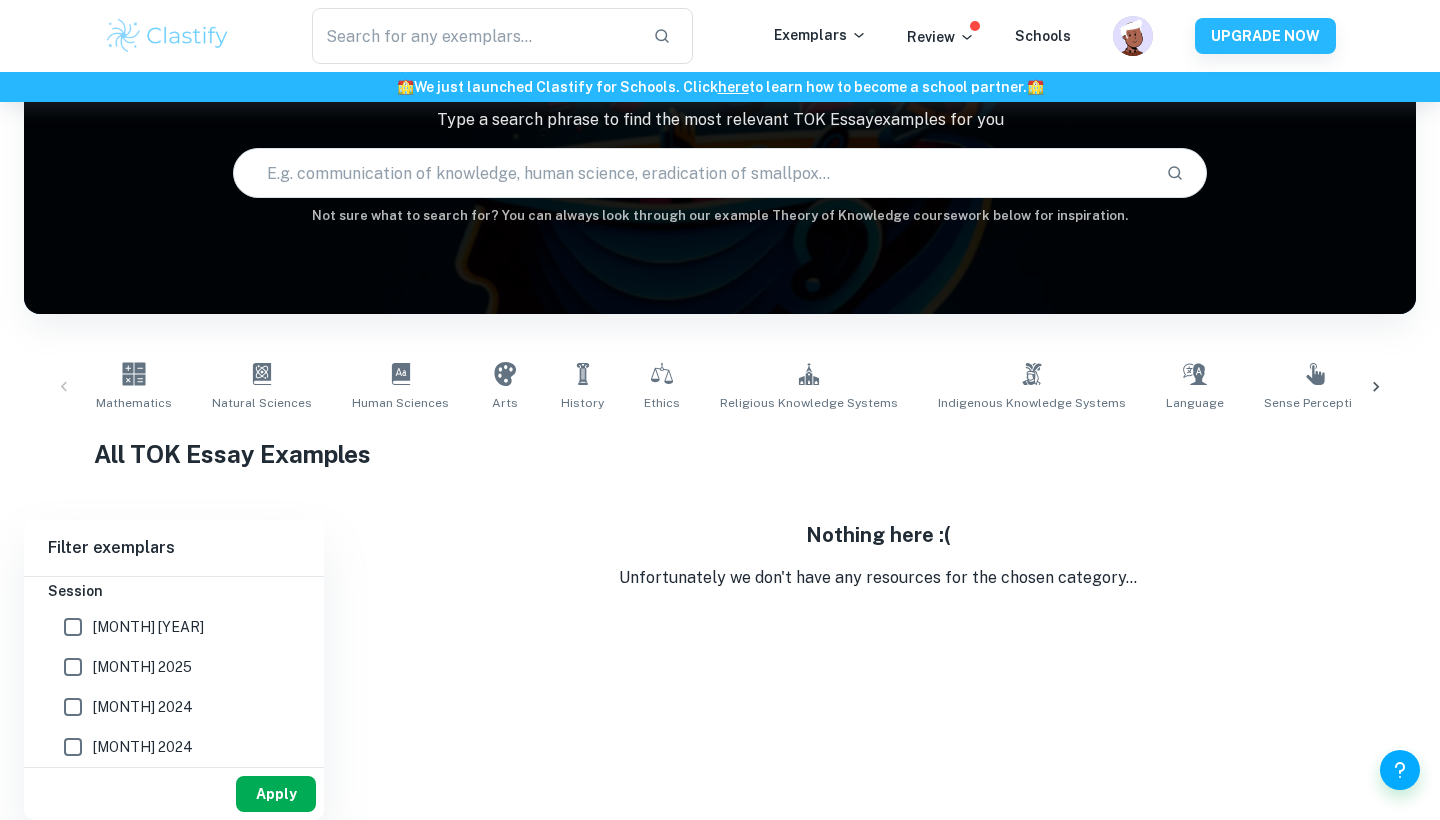 click on "Apply" at bounding box center [276, 794] 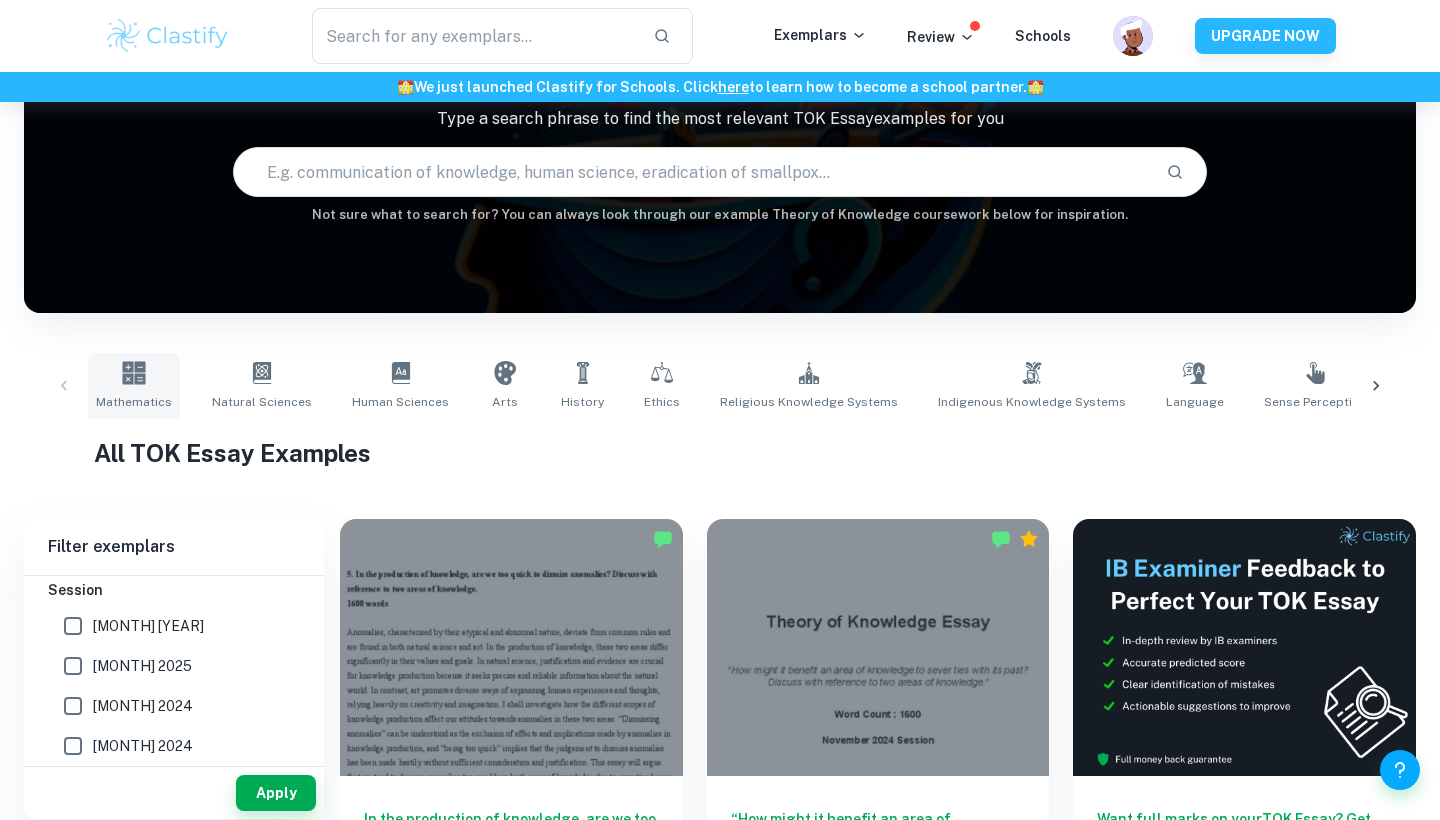 click on "Mathematics" at bounding box center [134, 386] 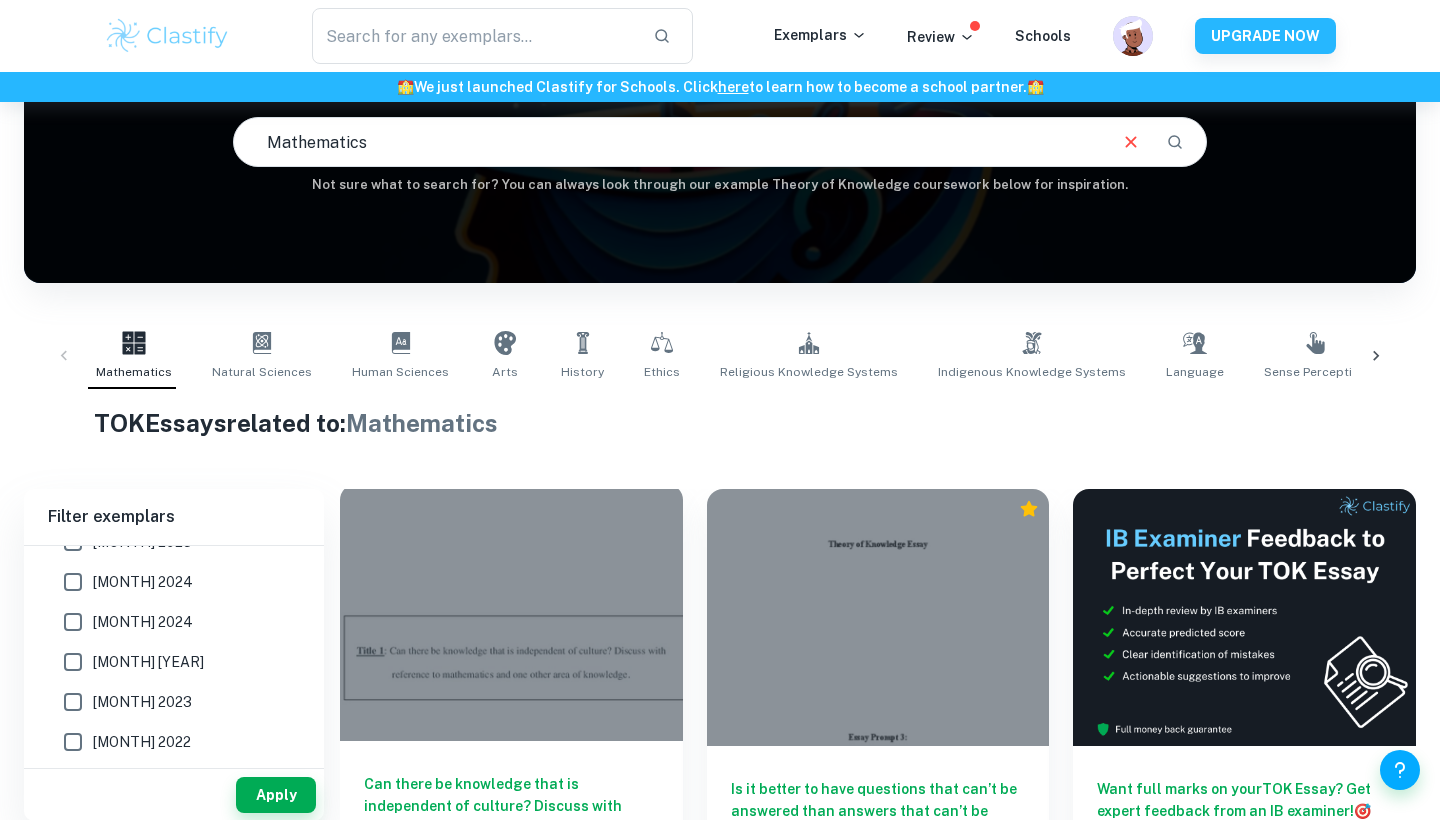 scroll, scrollTop: 407, scrollLeft: 0, axis: vertical 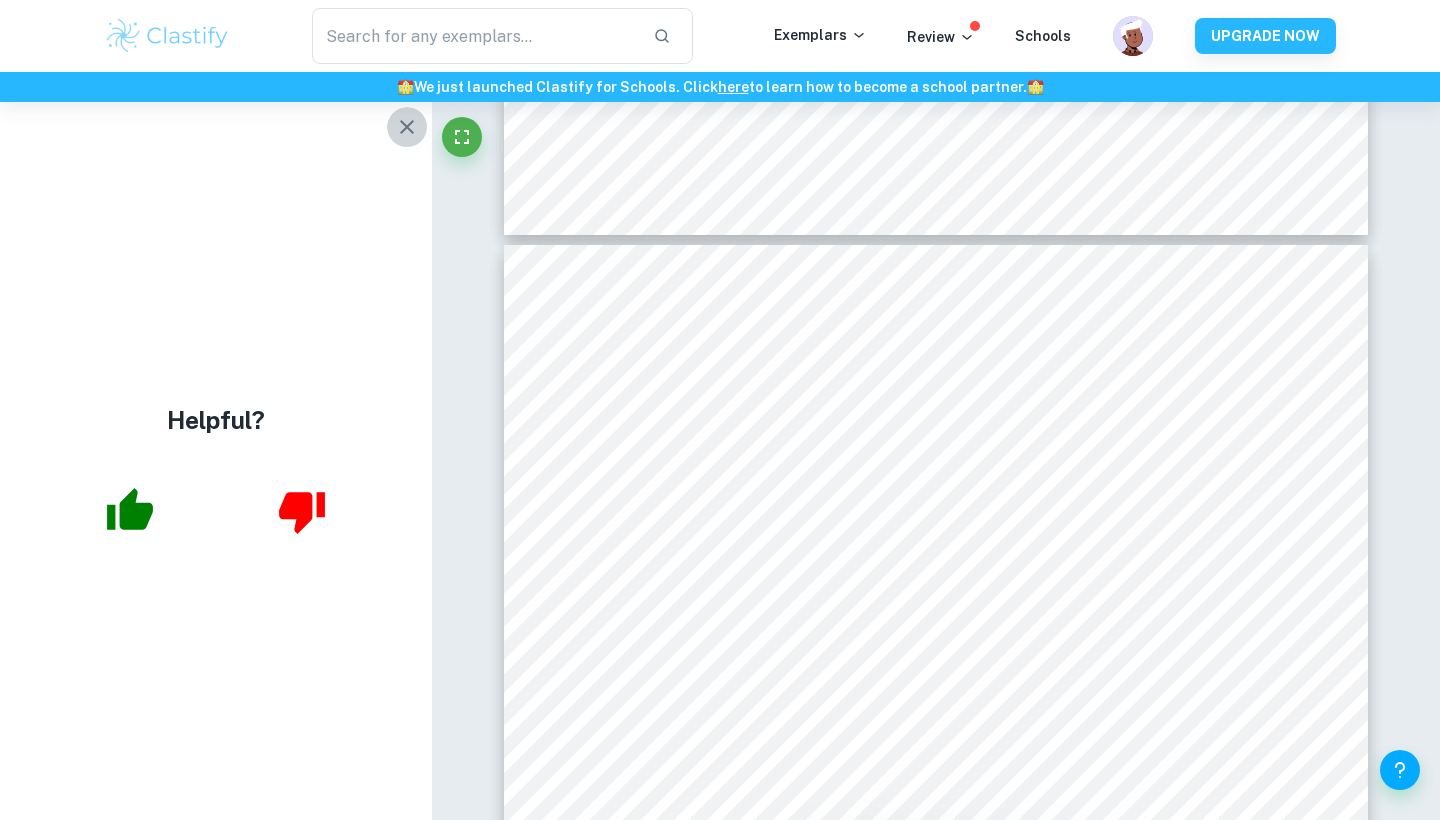 click at bounding box center (407, 127) 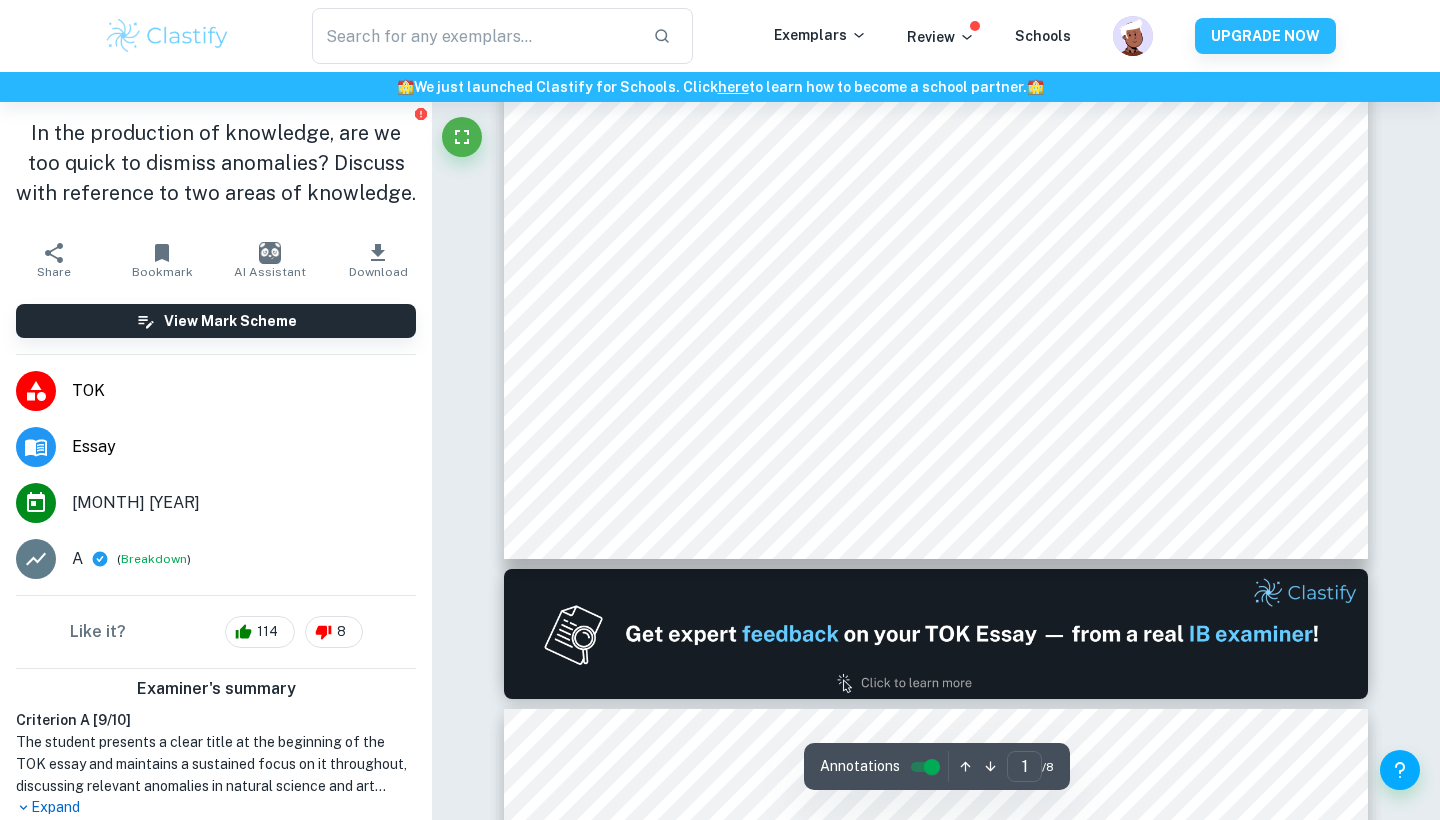 scroll, scrollTop: 657, scrollLeft: 0, axis: vertical 